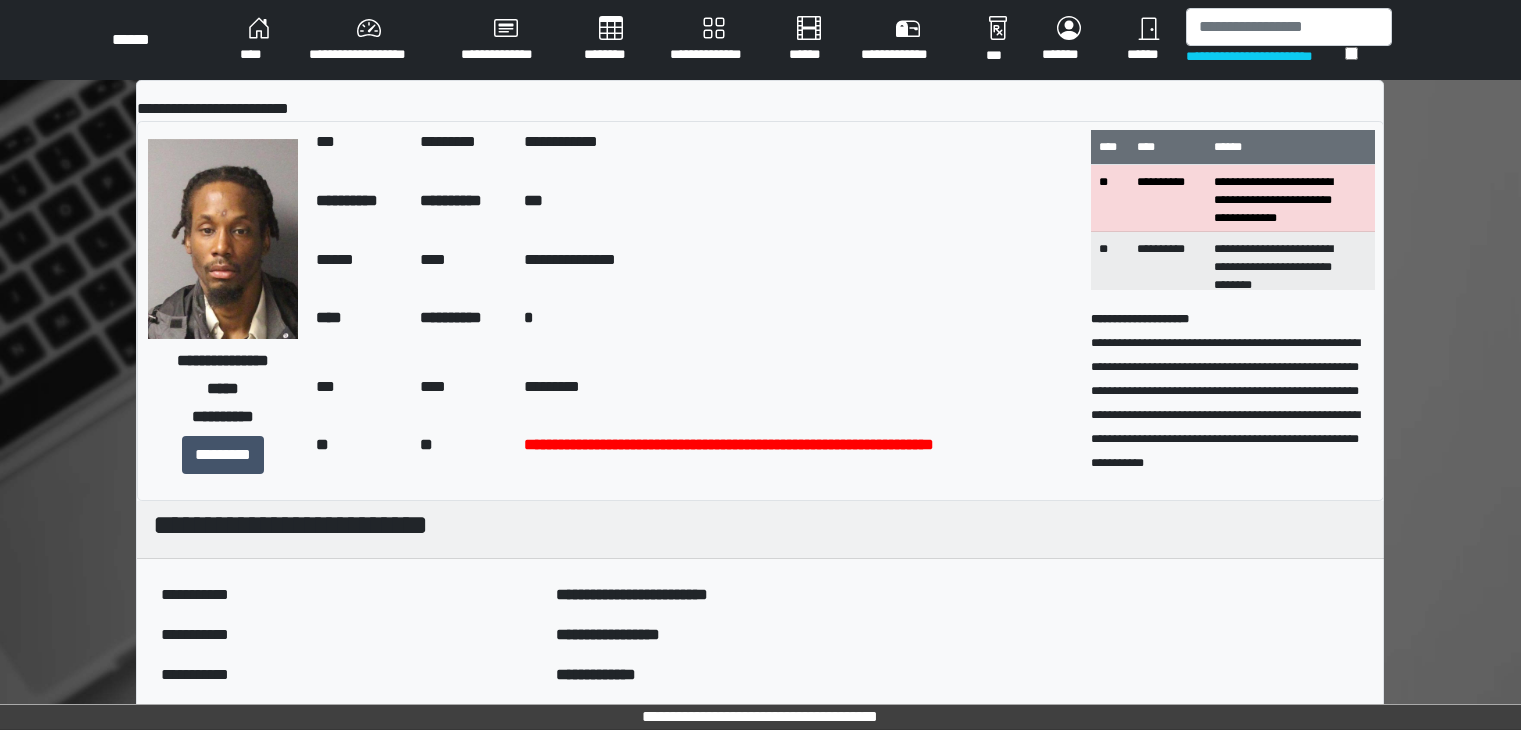 scroll, scrollTop: 0, scrollLeft: 0, axis: both 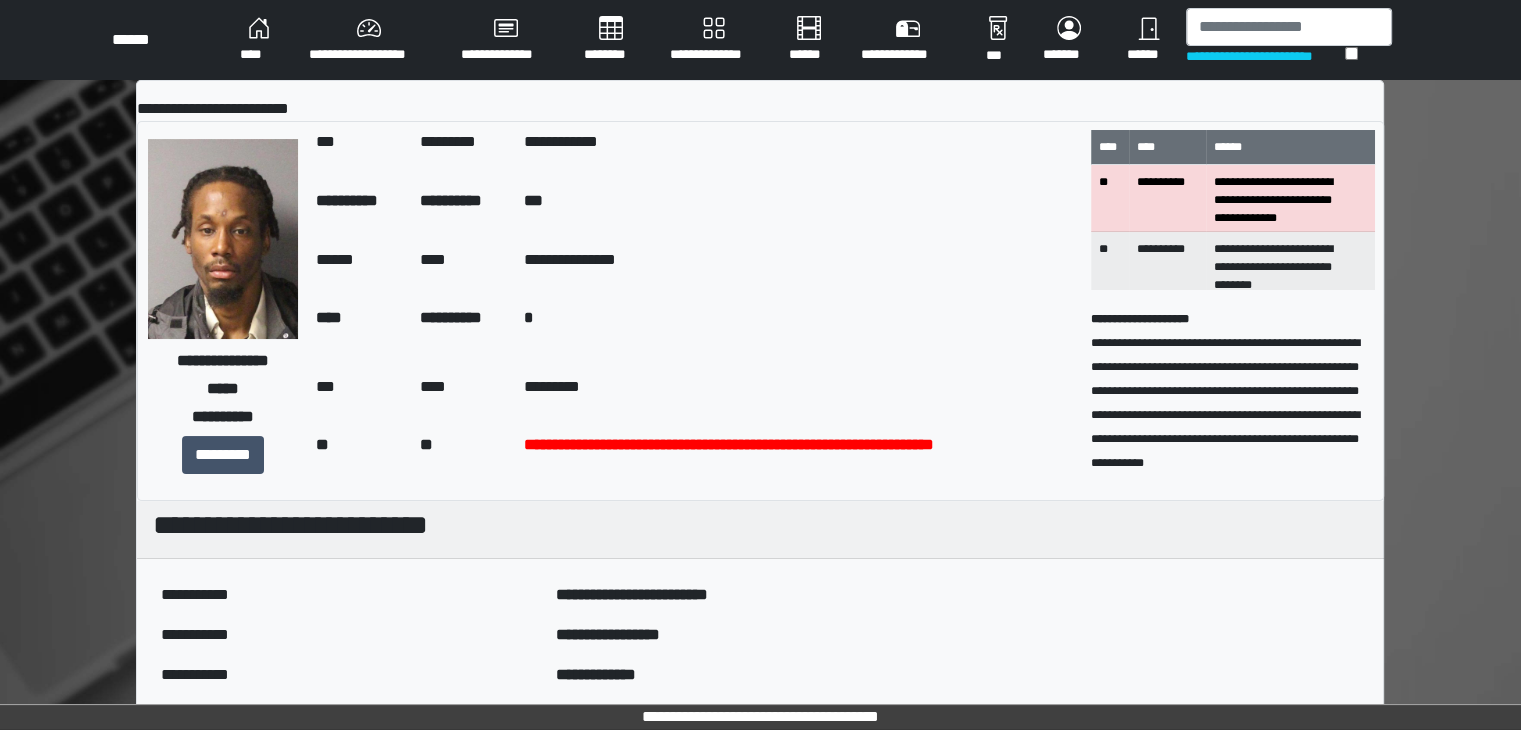 click at bounding box center [1289, 27] 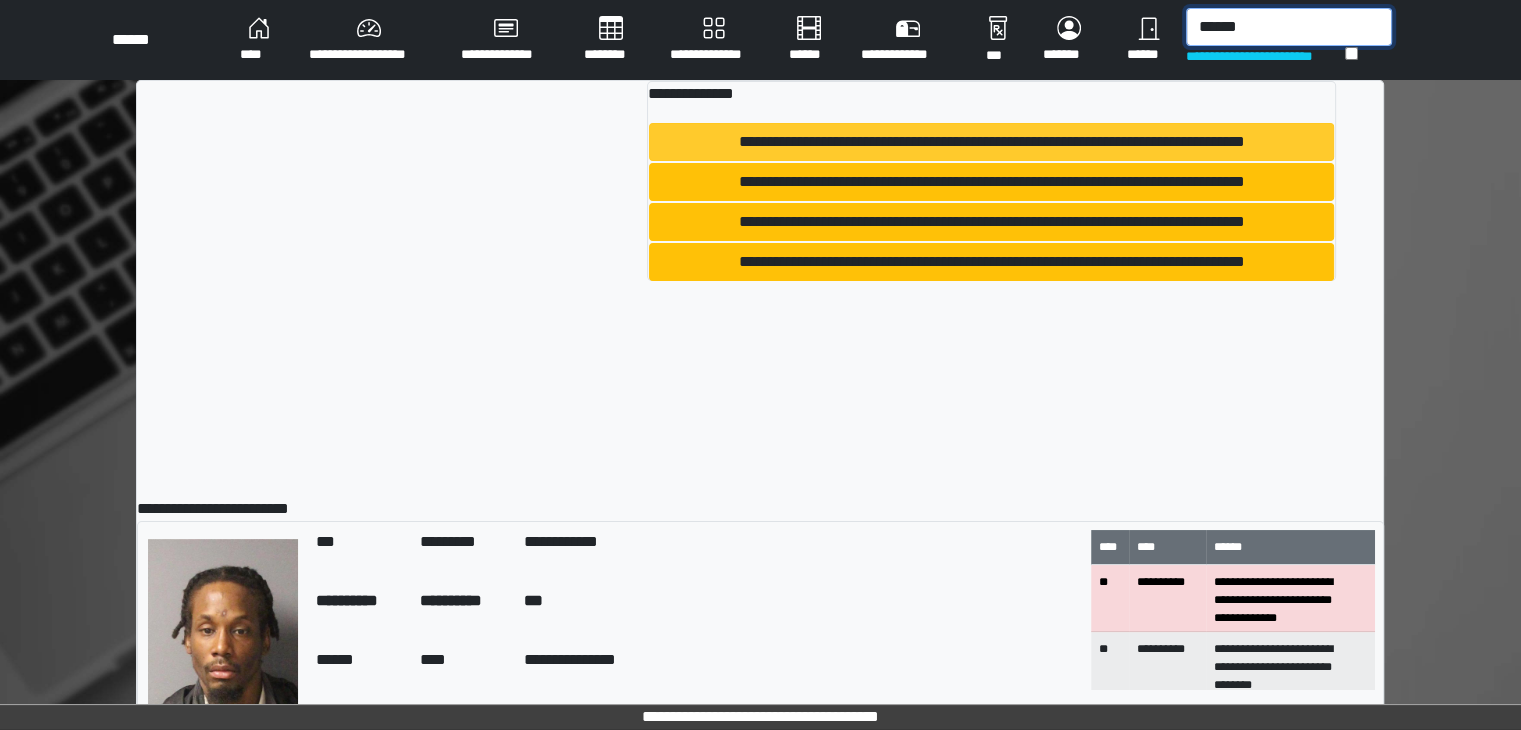 type on "******" 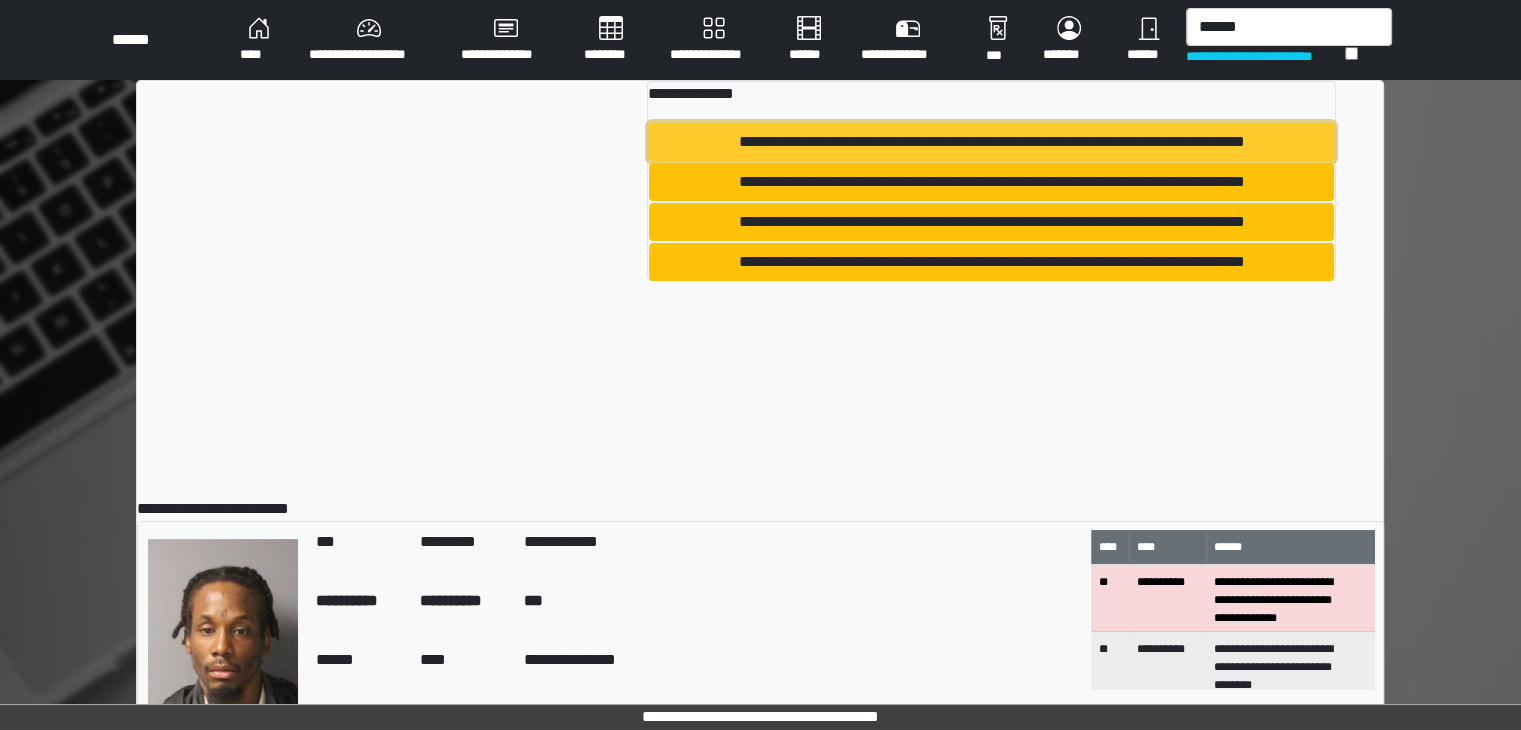 click on "**********" at bounding box center [991, 142] 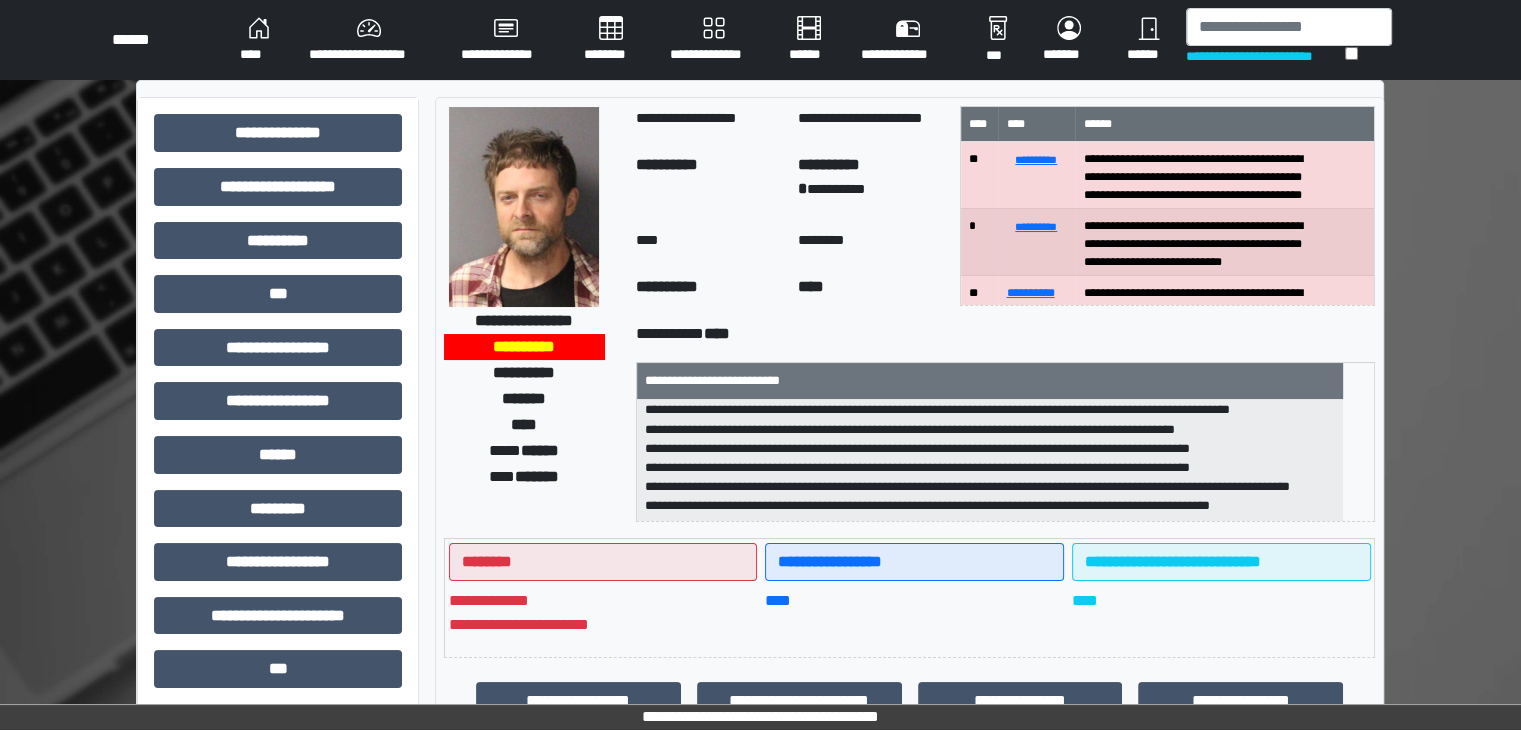 scroll, scrollTop: 179, scrollLeft: 0, axis: vertical 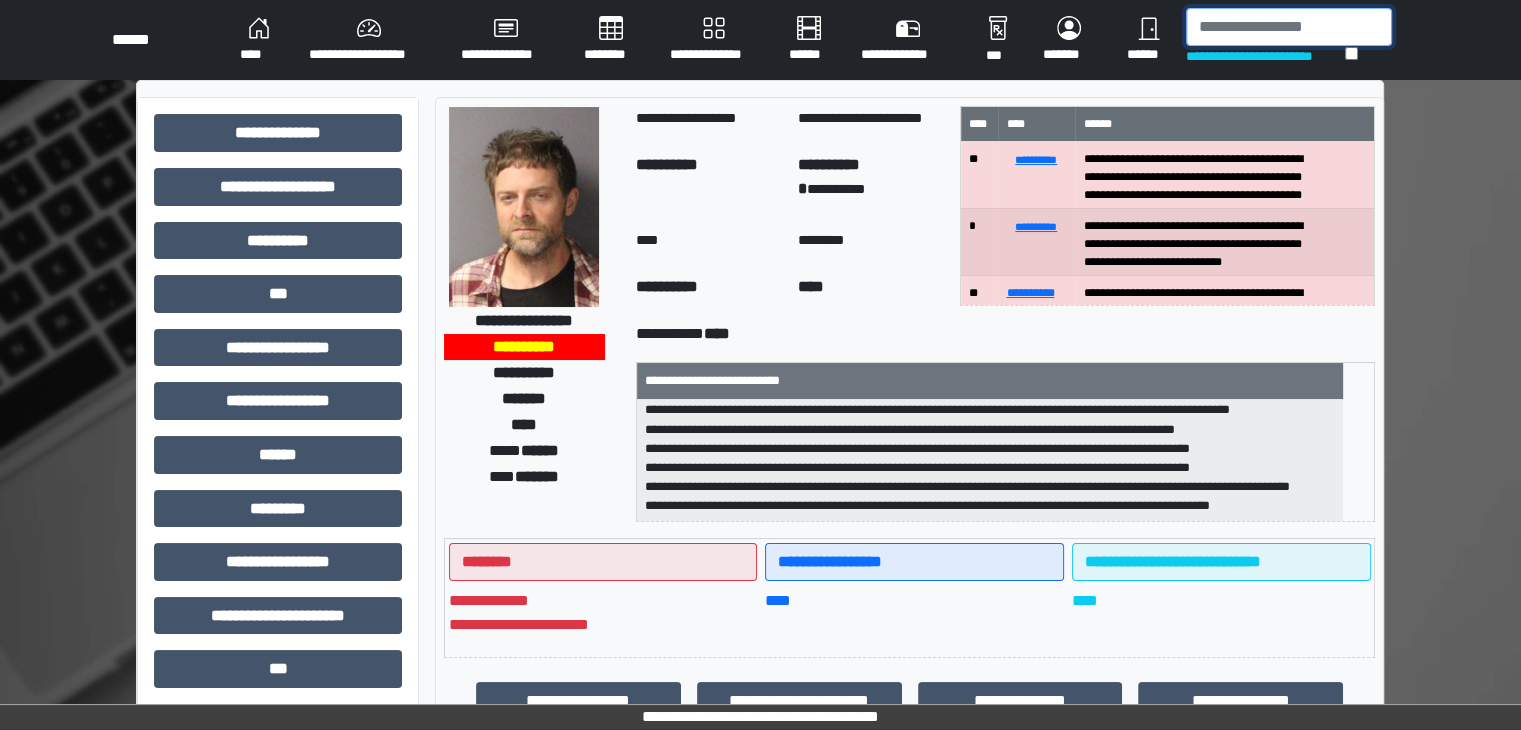 click at bounding box center (1289, 27) 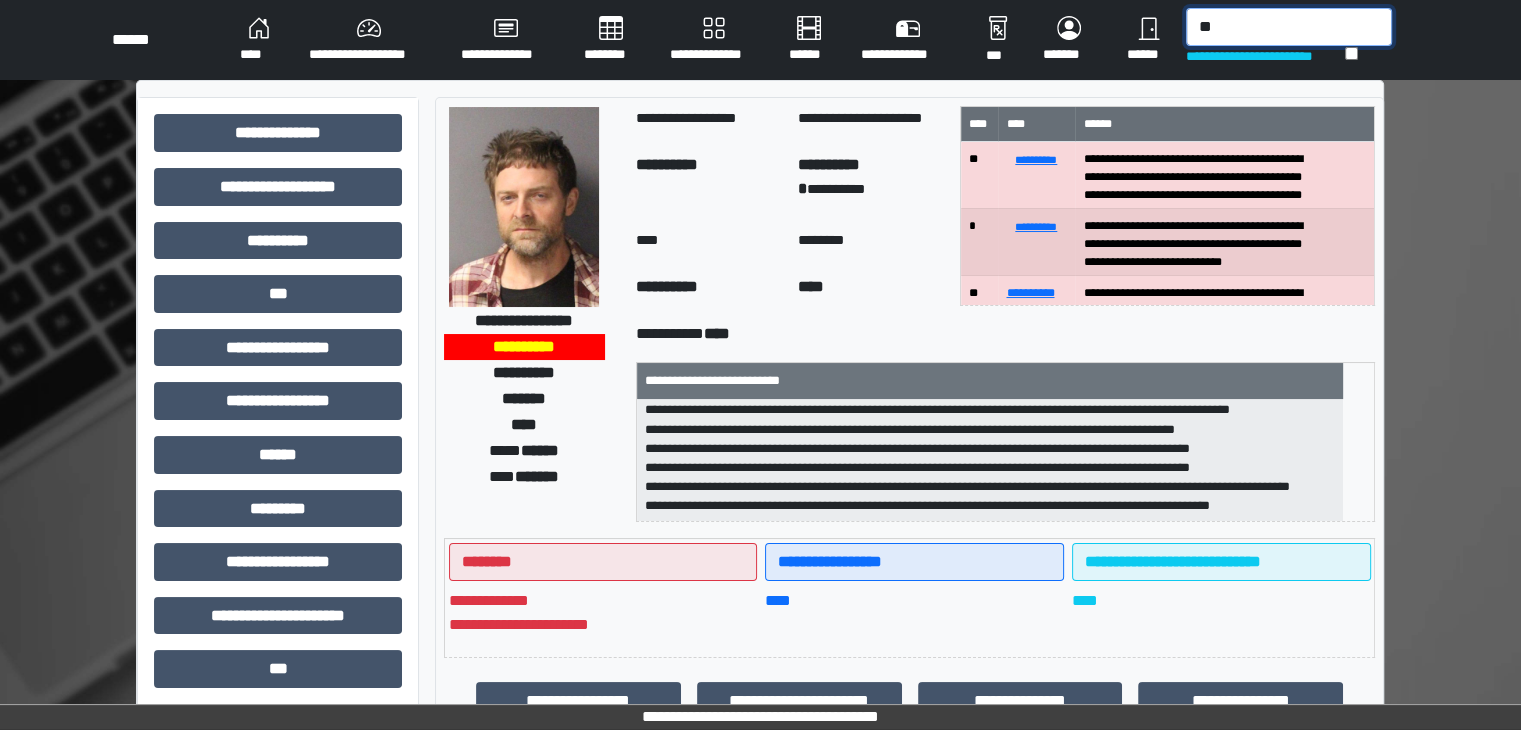 type on "*" 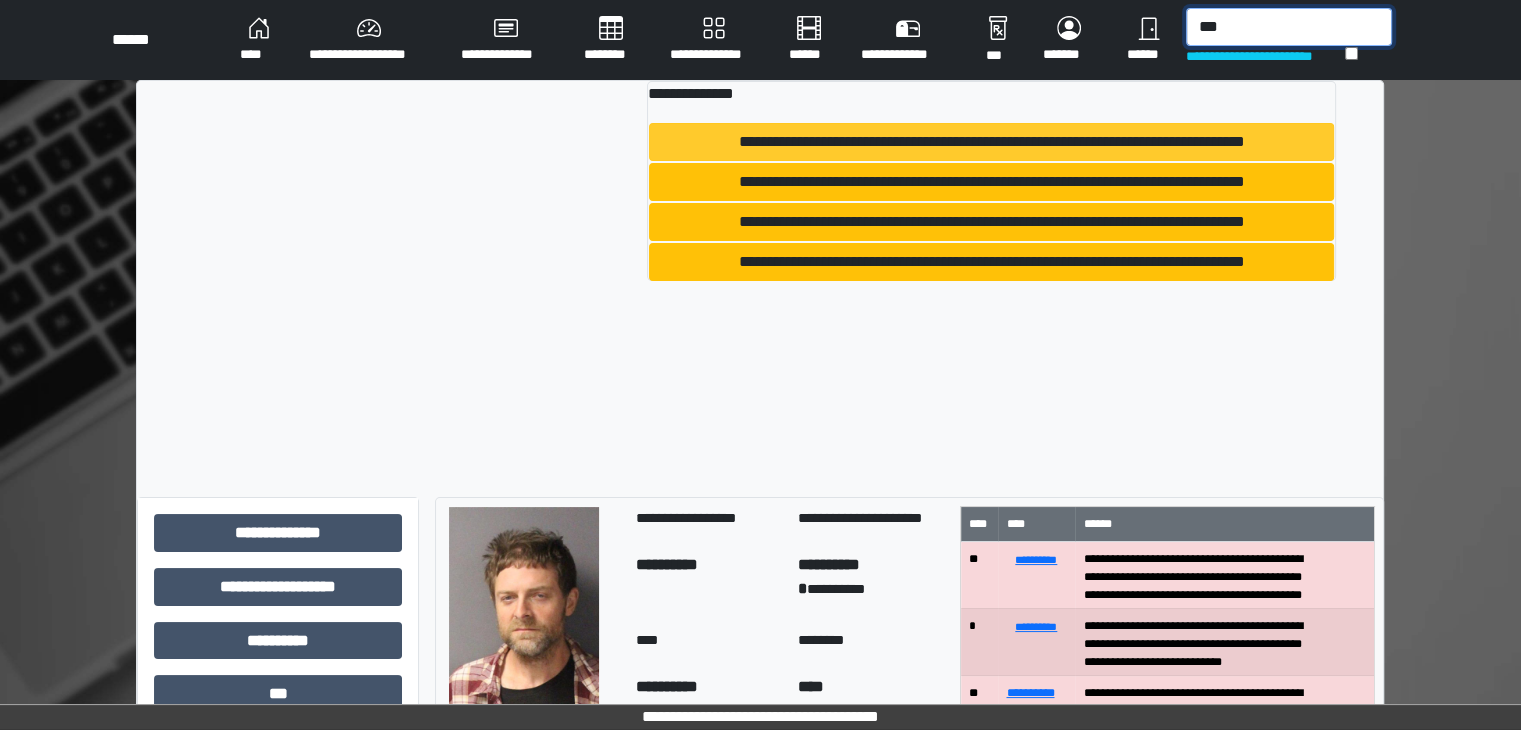 type on "***" 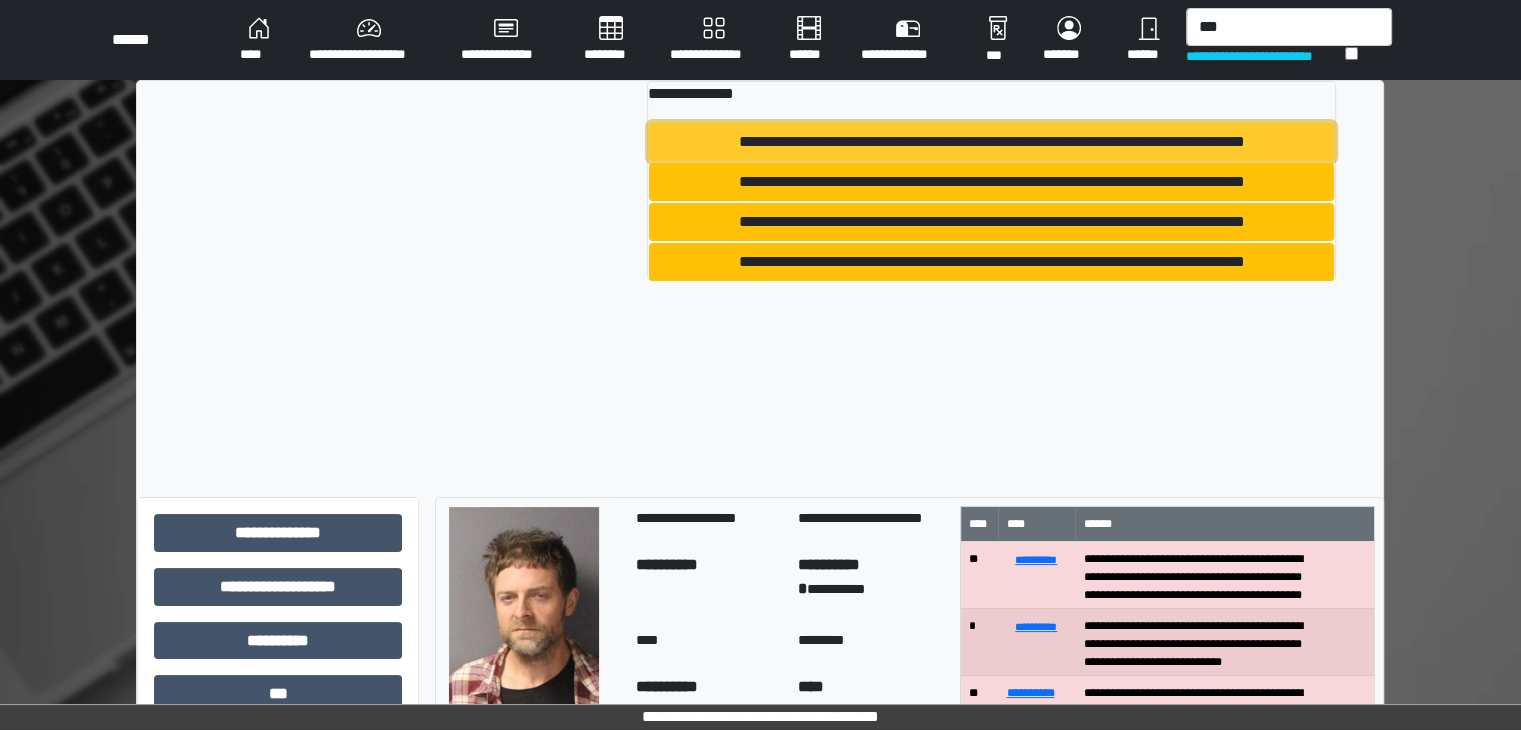 click on "**********" at bounding box center [991, 142] 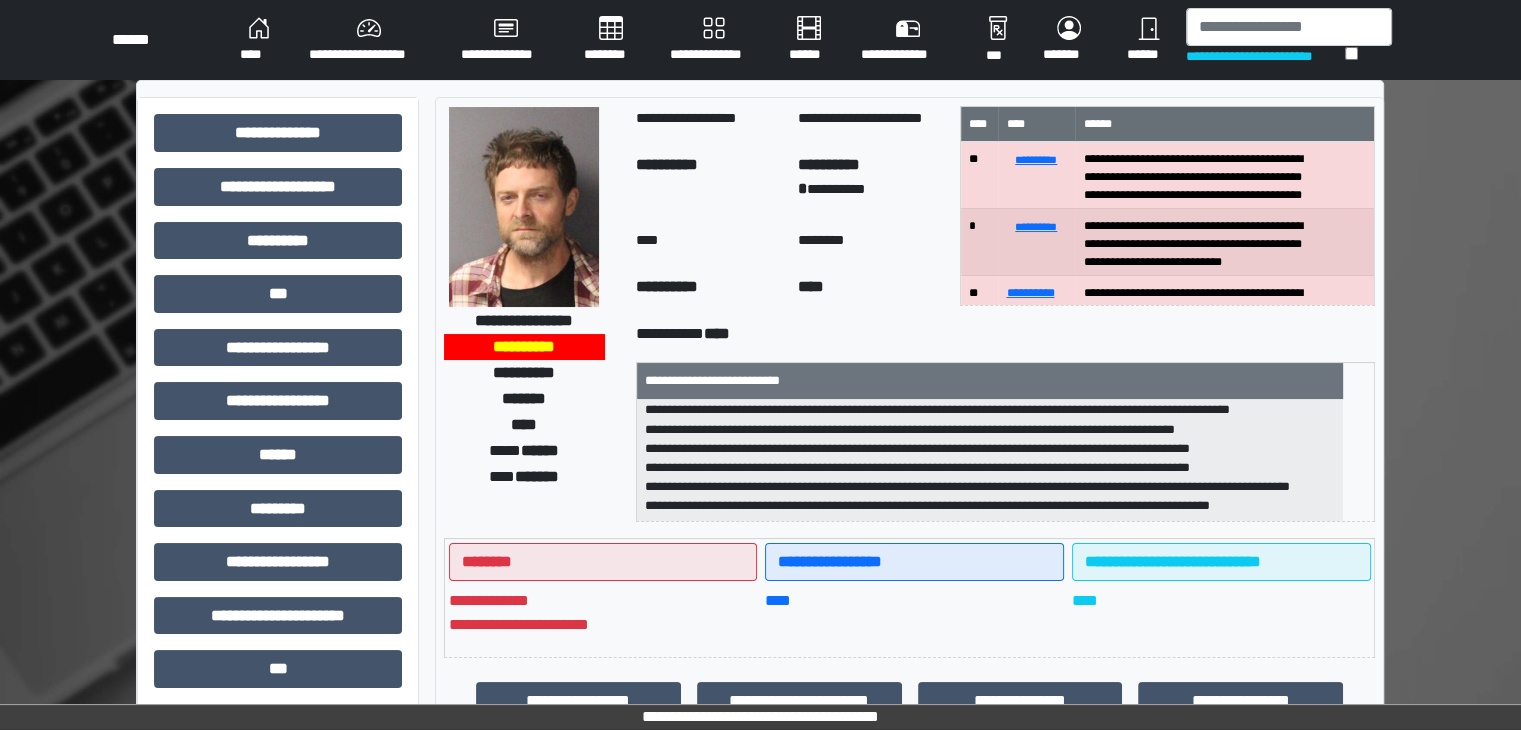 scroll, scrollTop: 179, scrollLeft: 0, axis: vertical 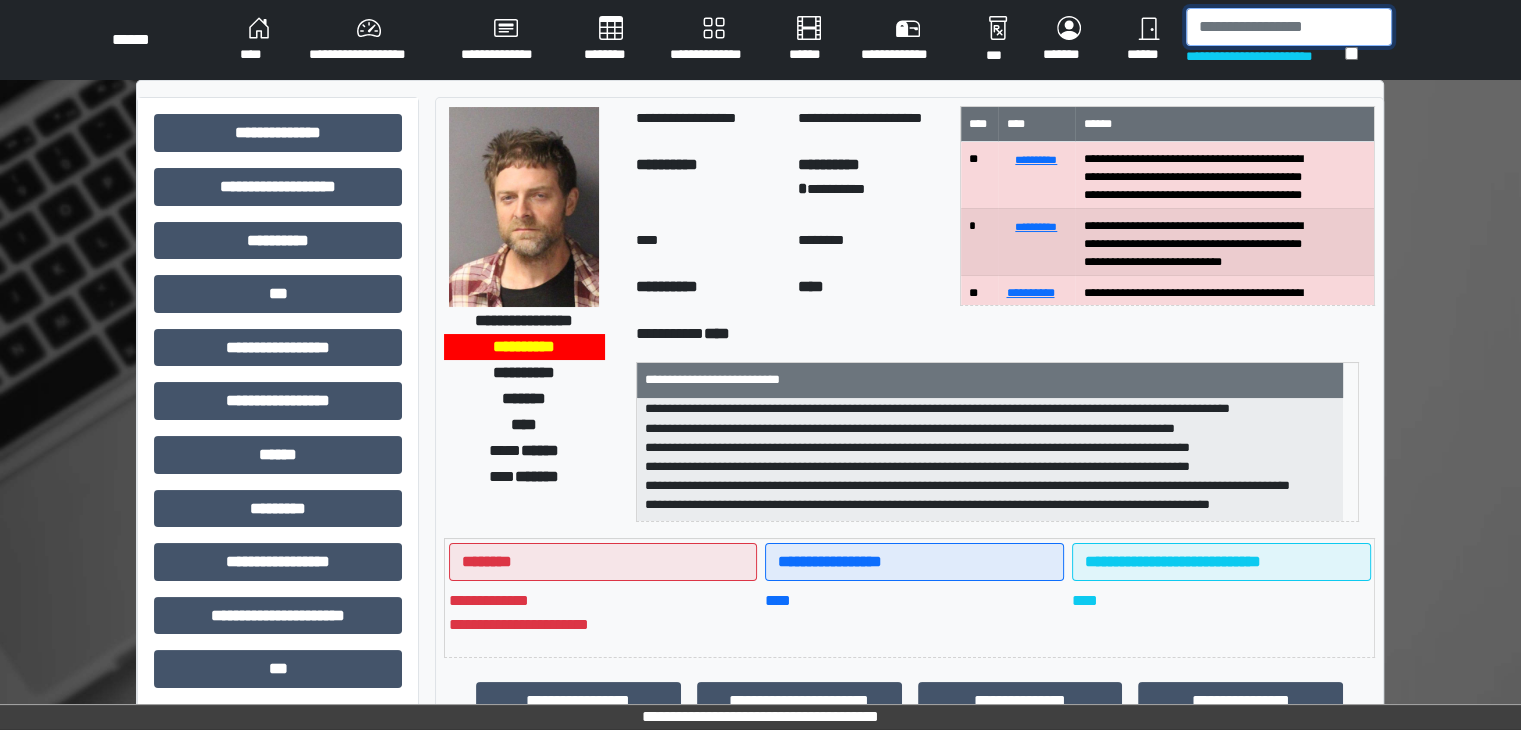 click at bounding box center (1289, 27) 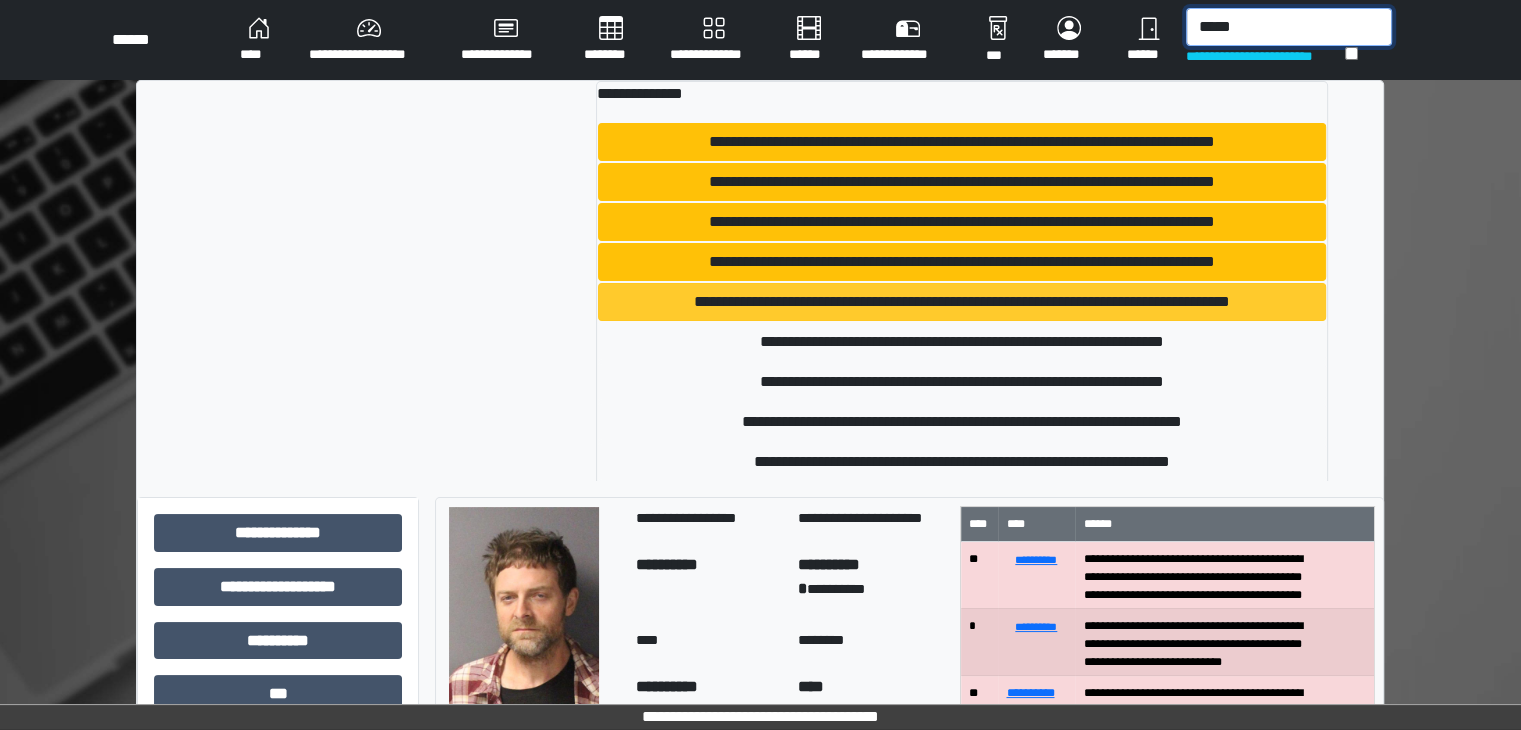 type on "*****" 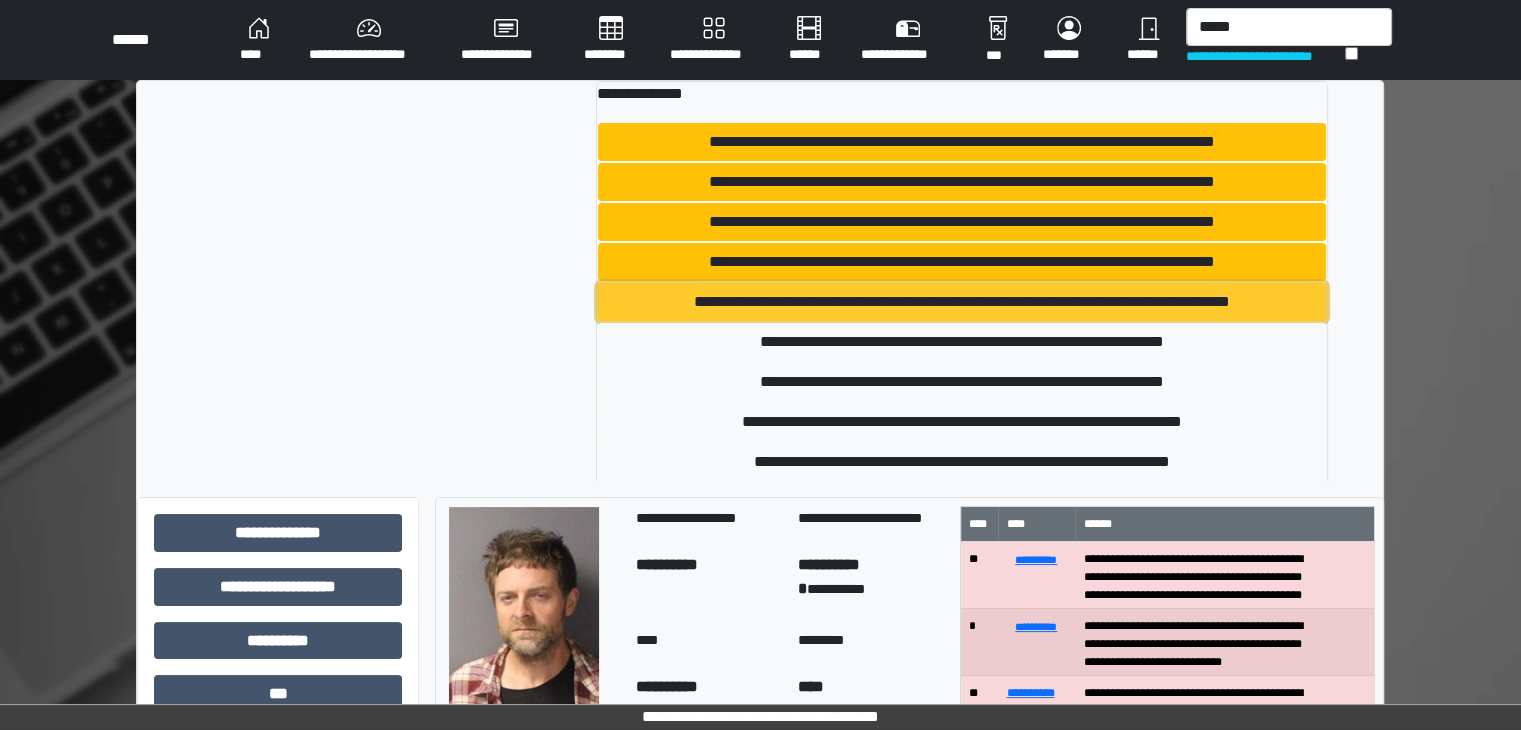 click on "**********" at bounding box center (962, 302) 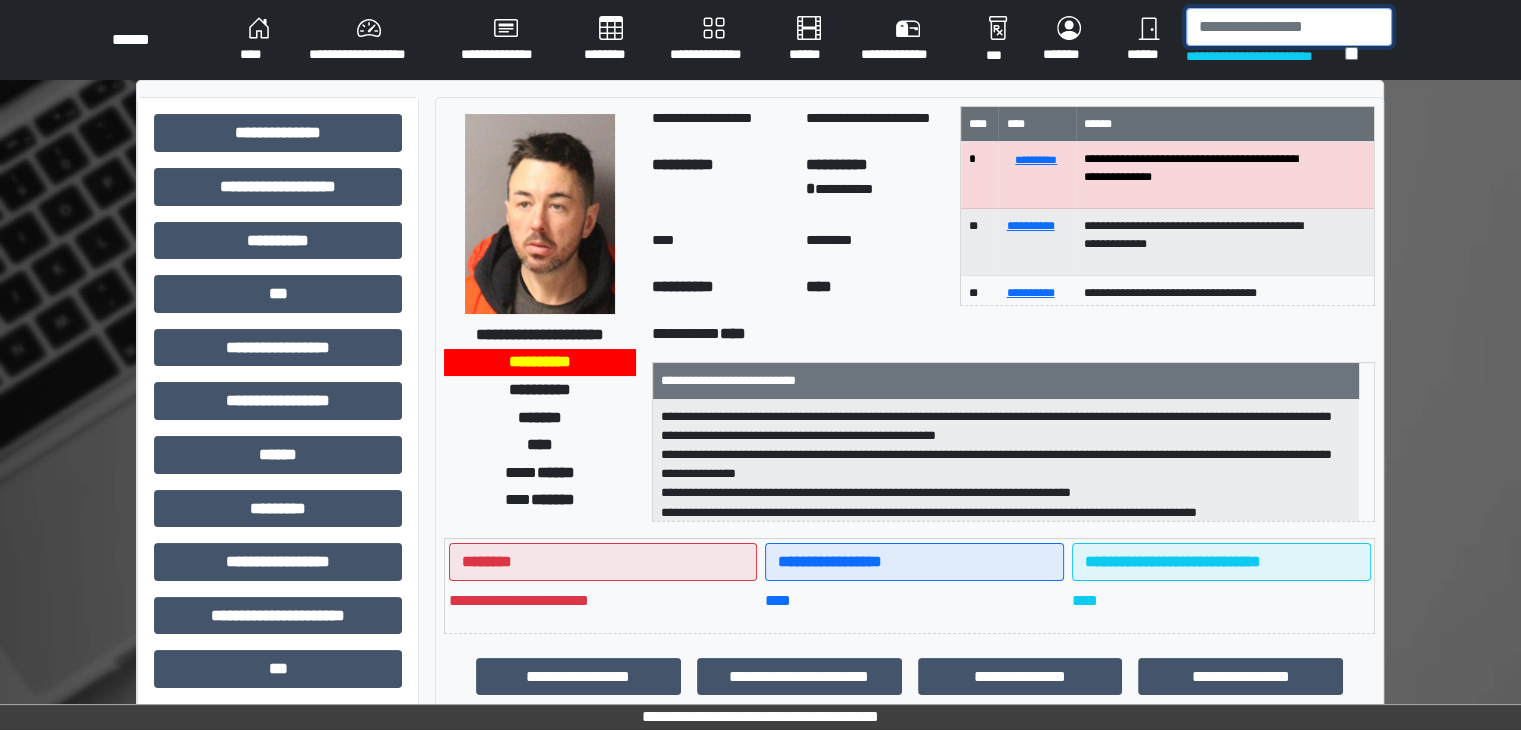 click at bounding box center [1289, 27] 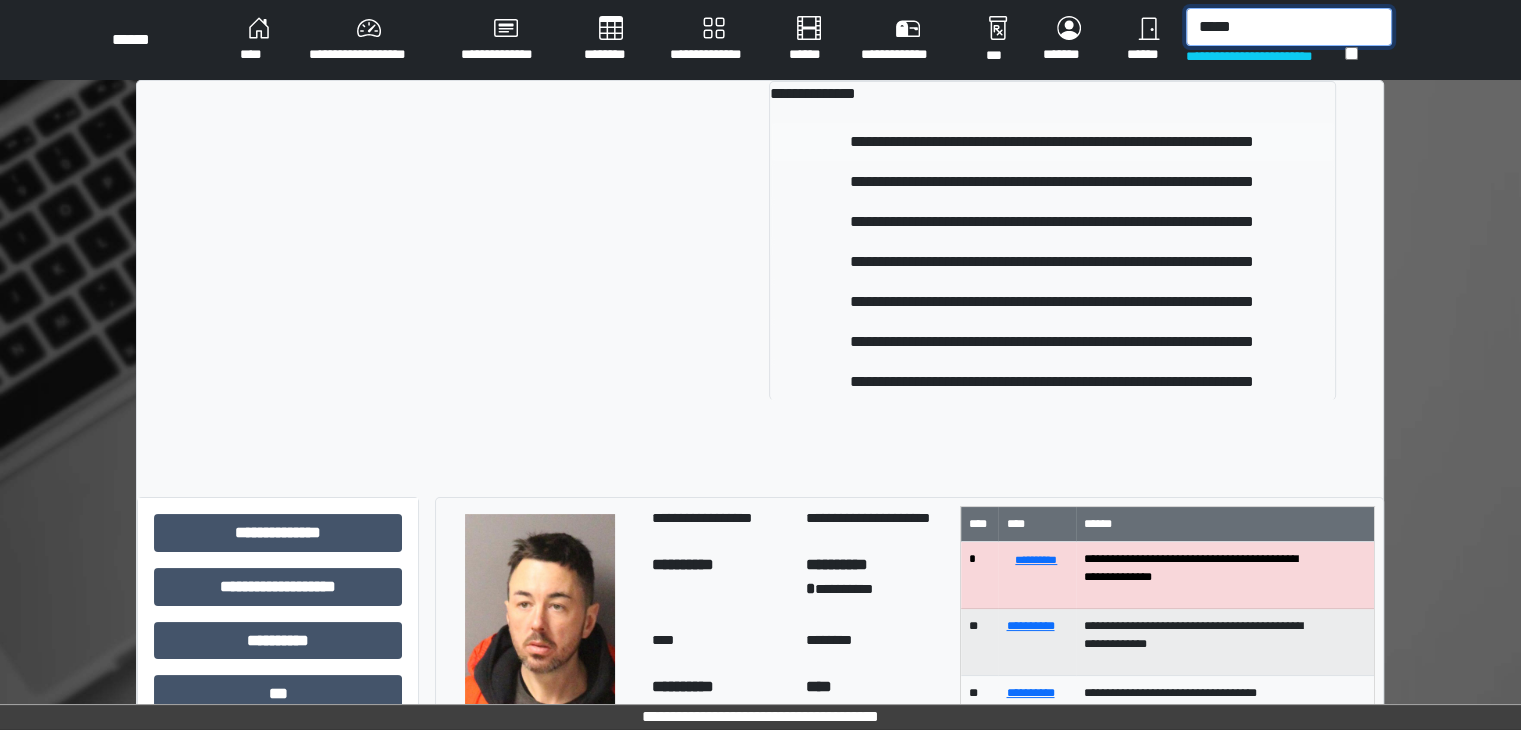type on "*****" 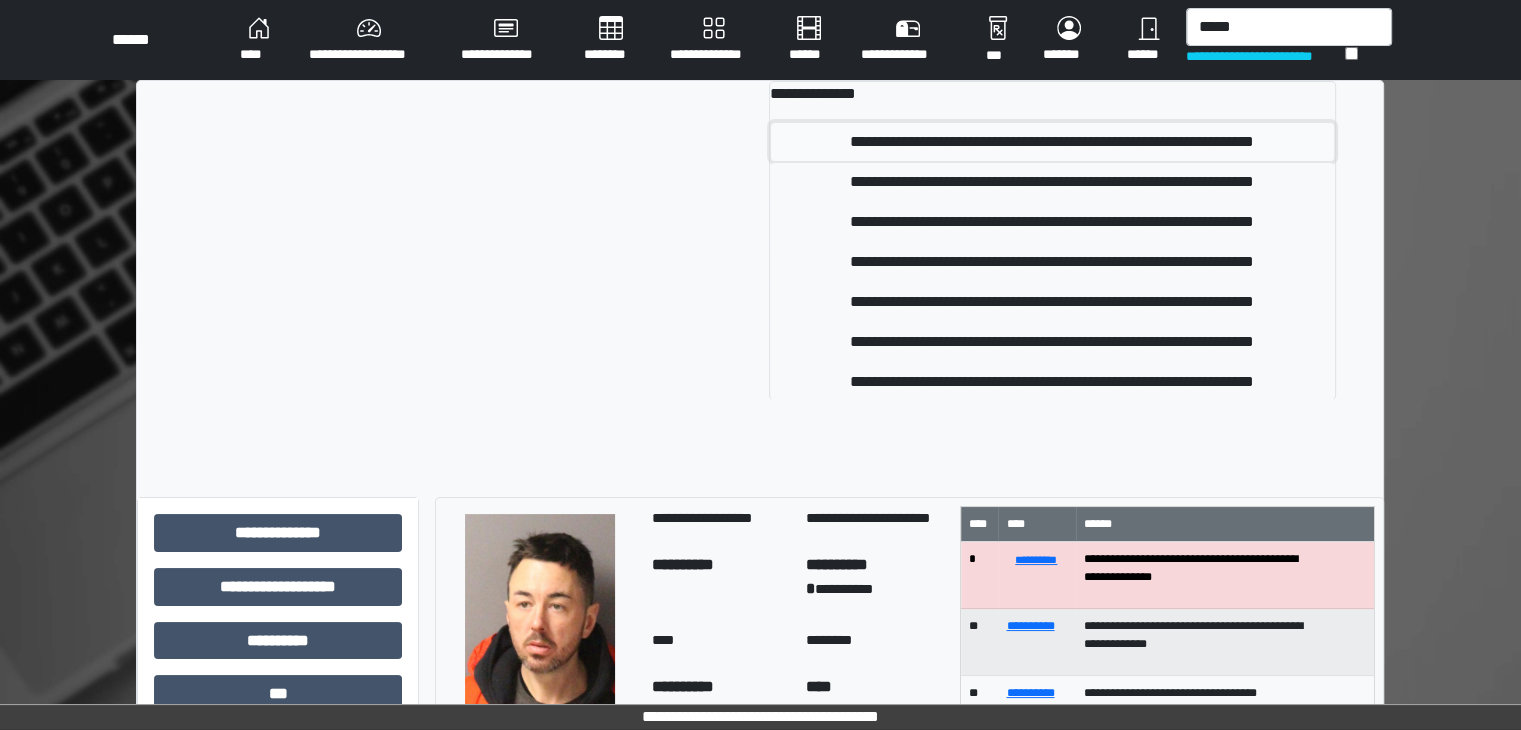 click on "**********" at bounding box center (1052, 142) 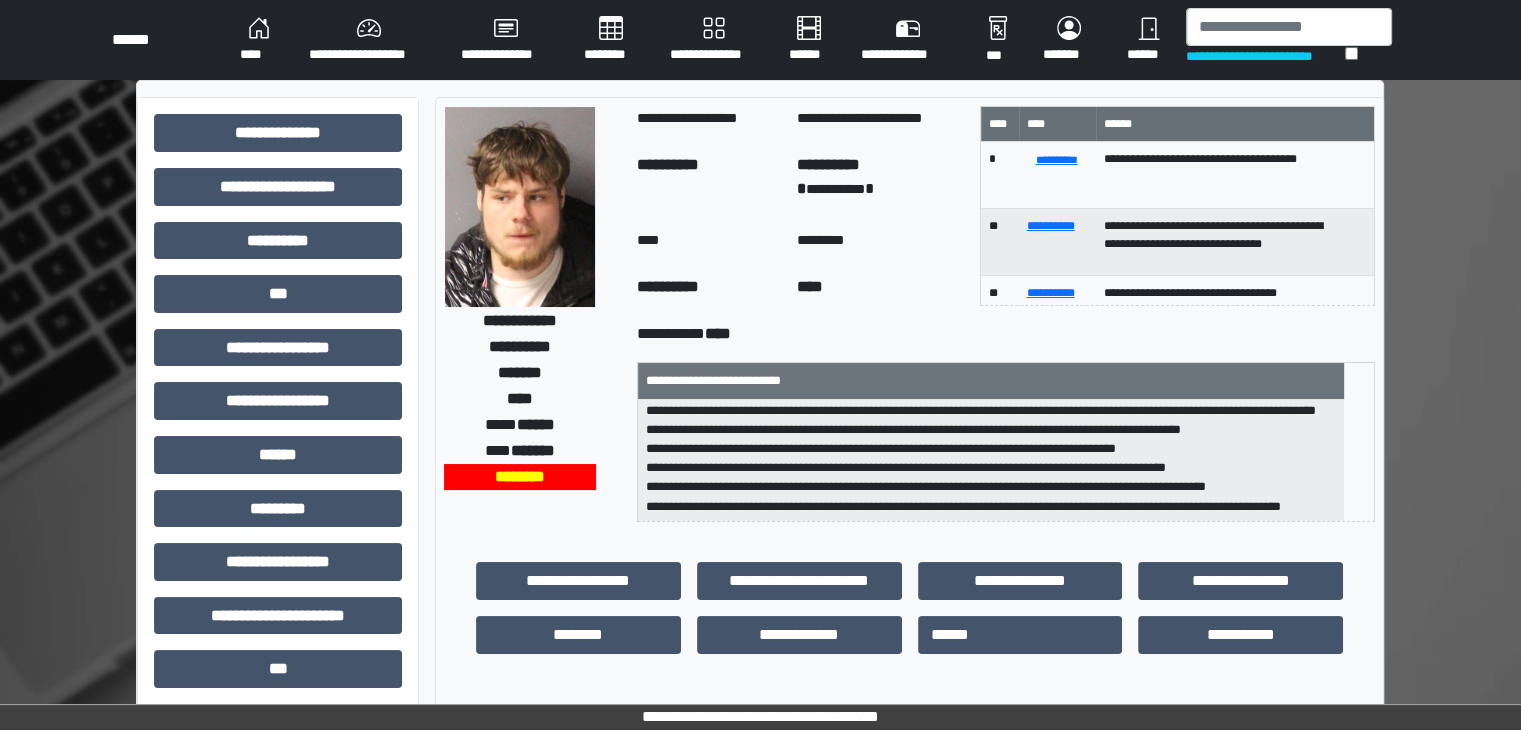 scroll, scrollTop: 25, scrollLeft: 0, axis: vertical 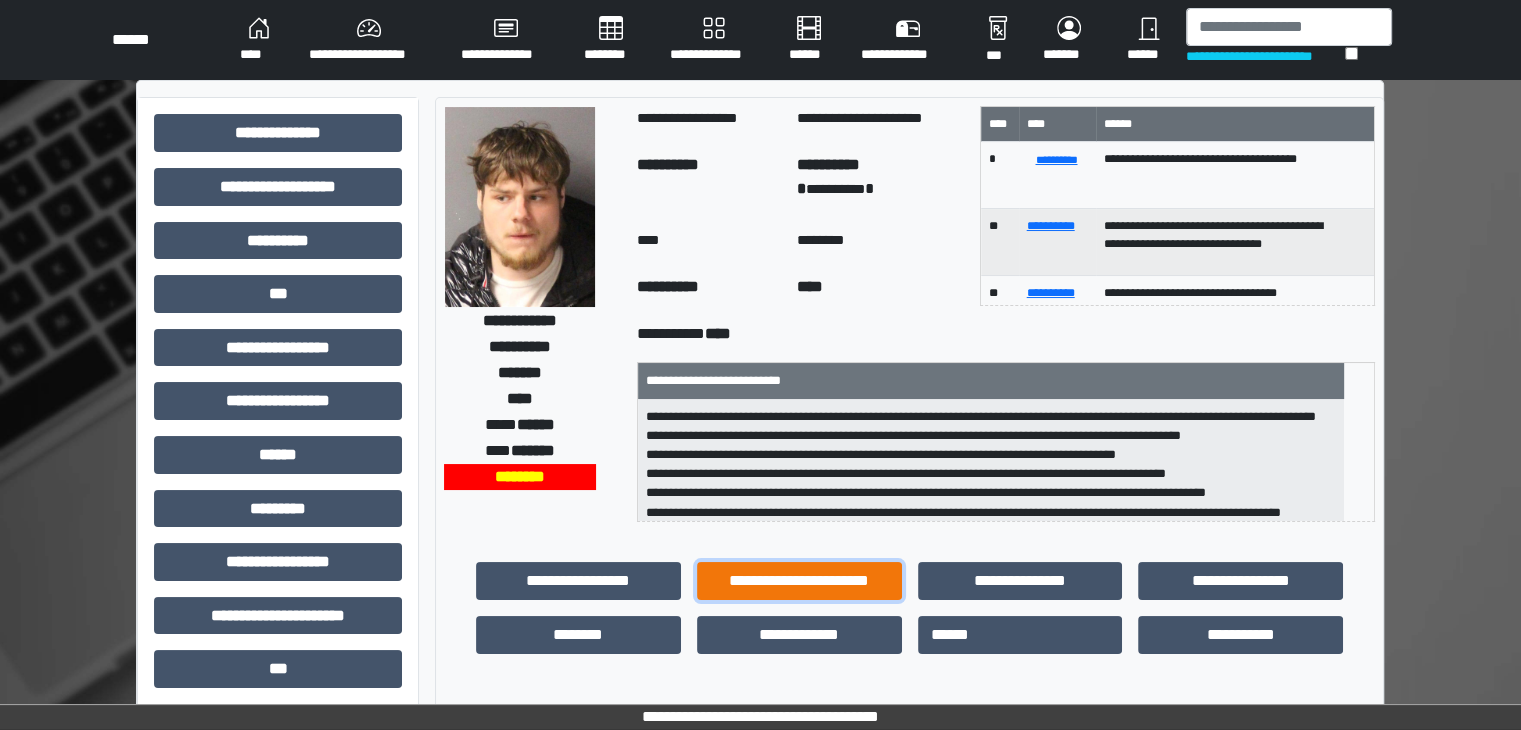 click on "**********" at bounding box center [799, 581] 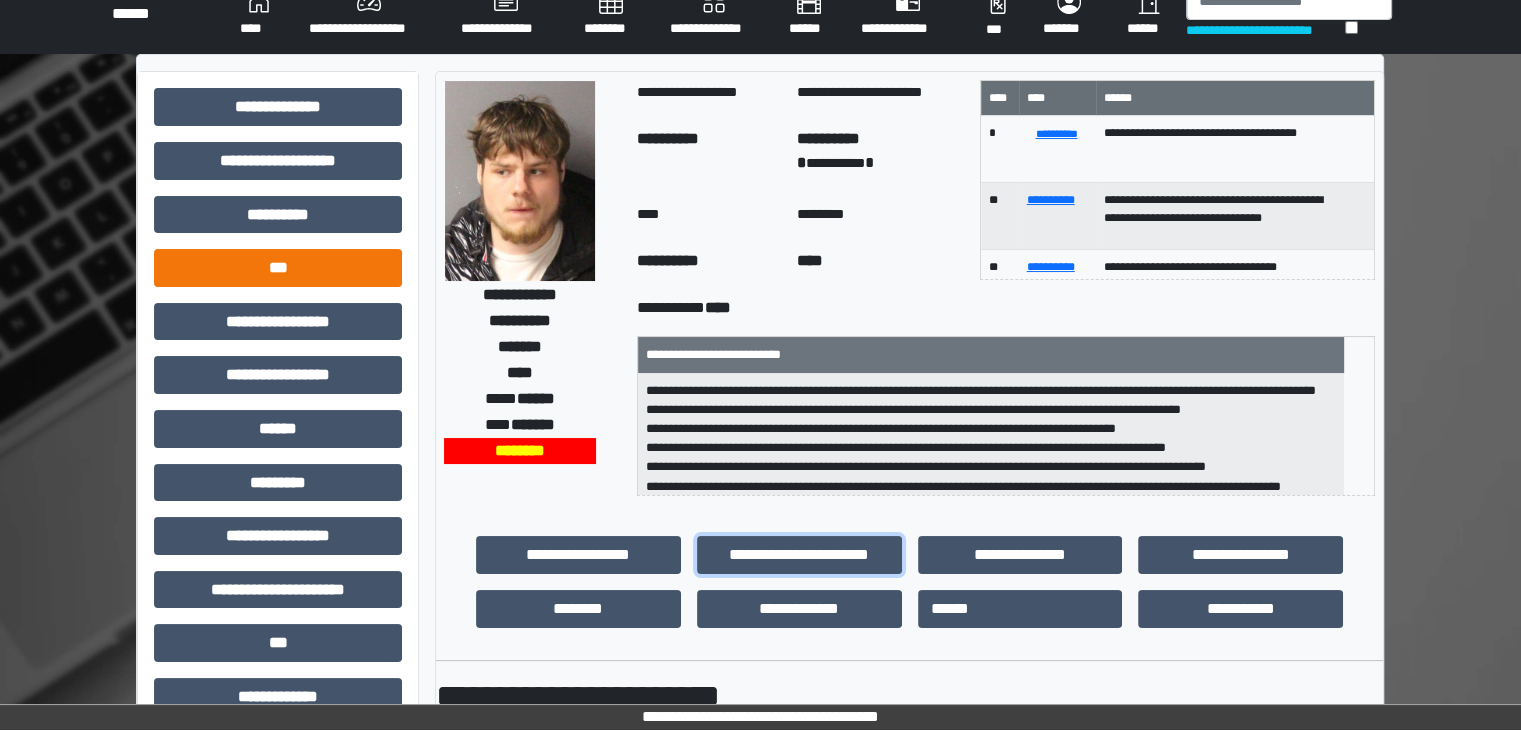 scroll, scrollTop: 0, scrollLeft: 0, axis: both 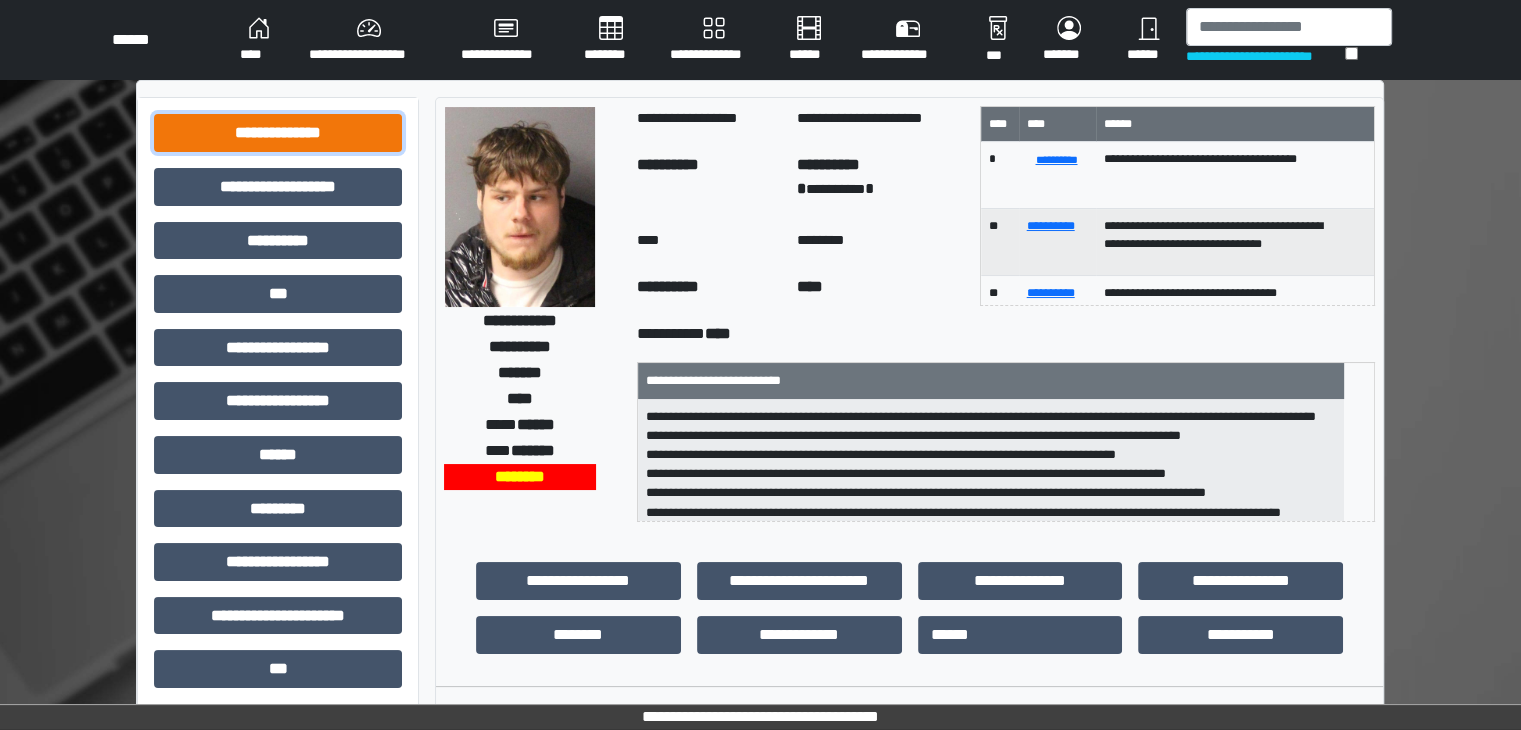 click on "**********" at bounding box center [278, 133] 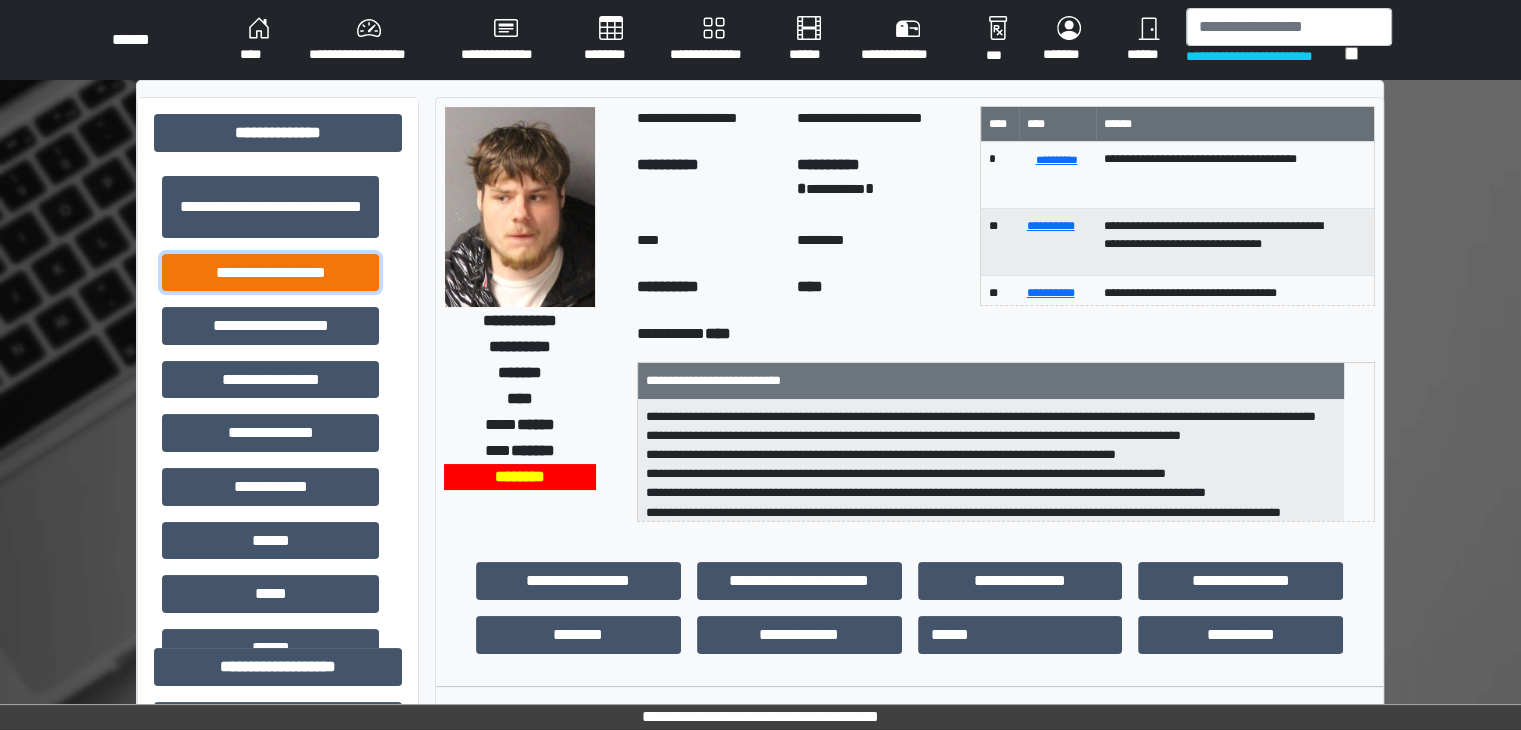 click on "**********" at bounding box center (270, 273) 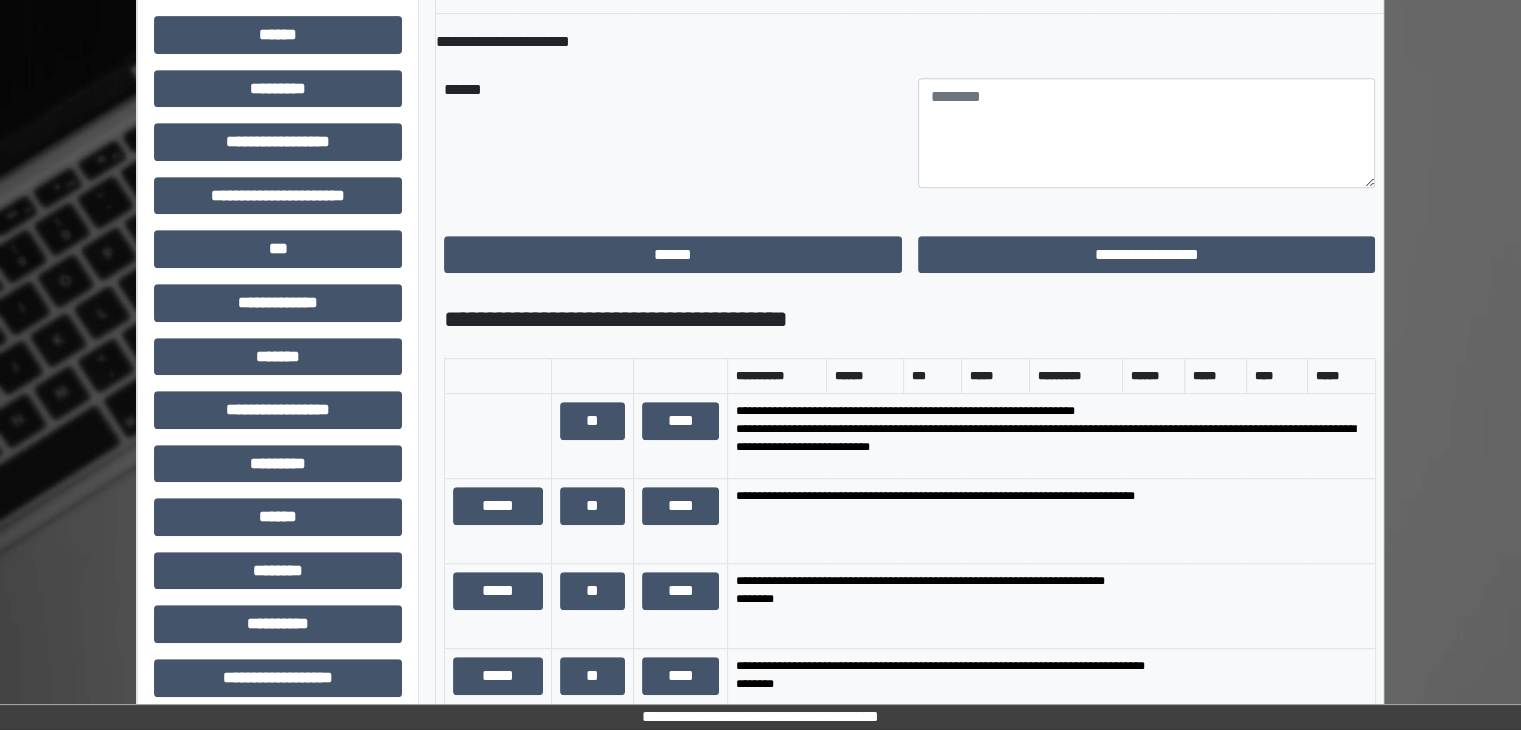 scroll, scrollTop: 900, scrollLeft: 0, axis: vertical 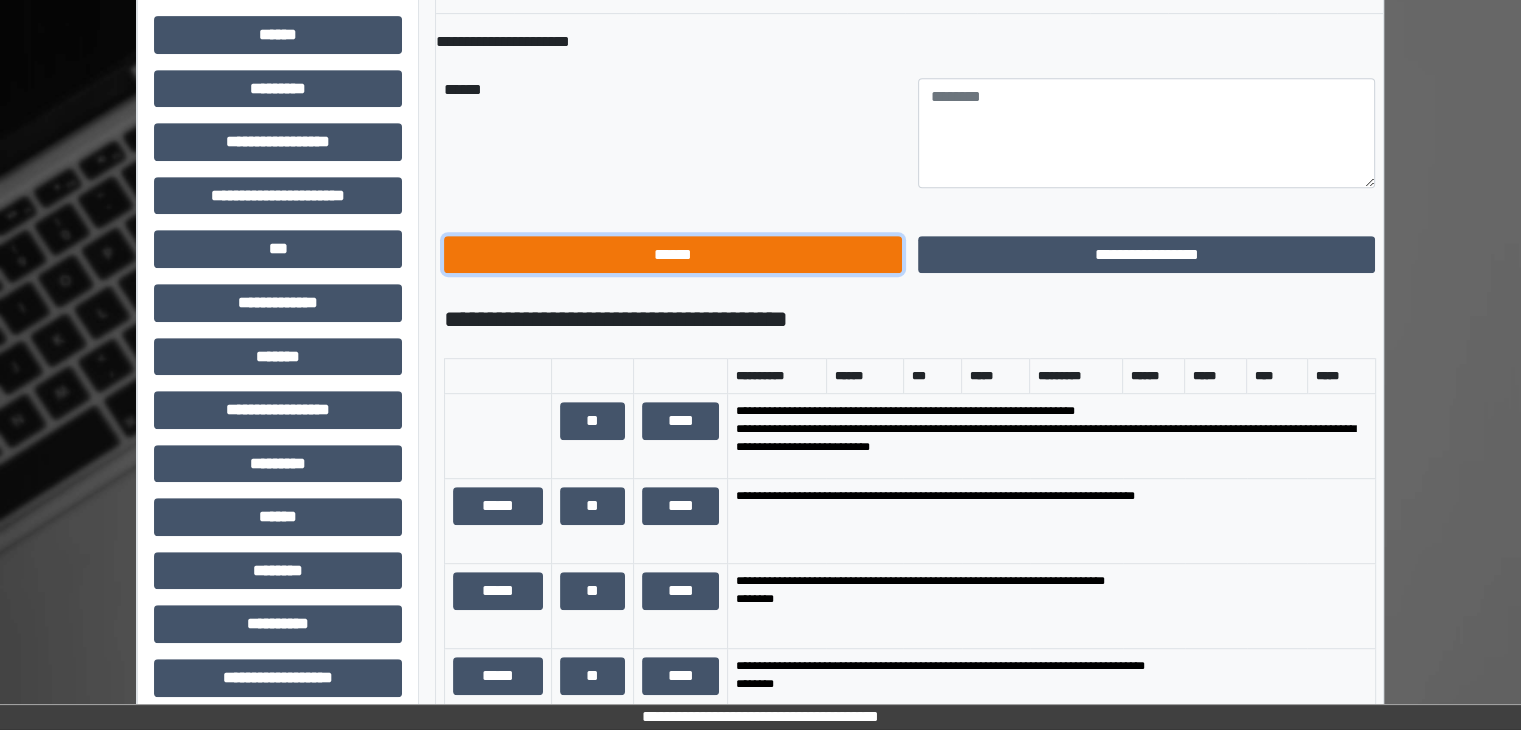 click on "******" at bounding box center (673, 255) 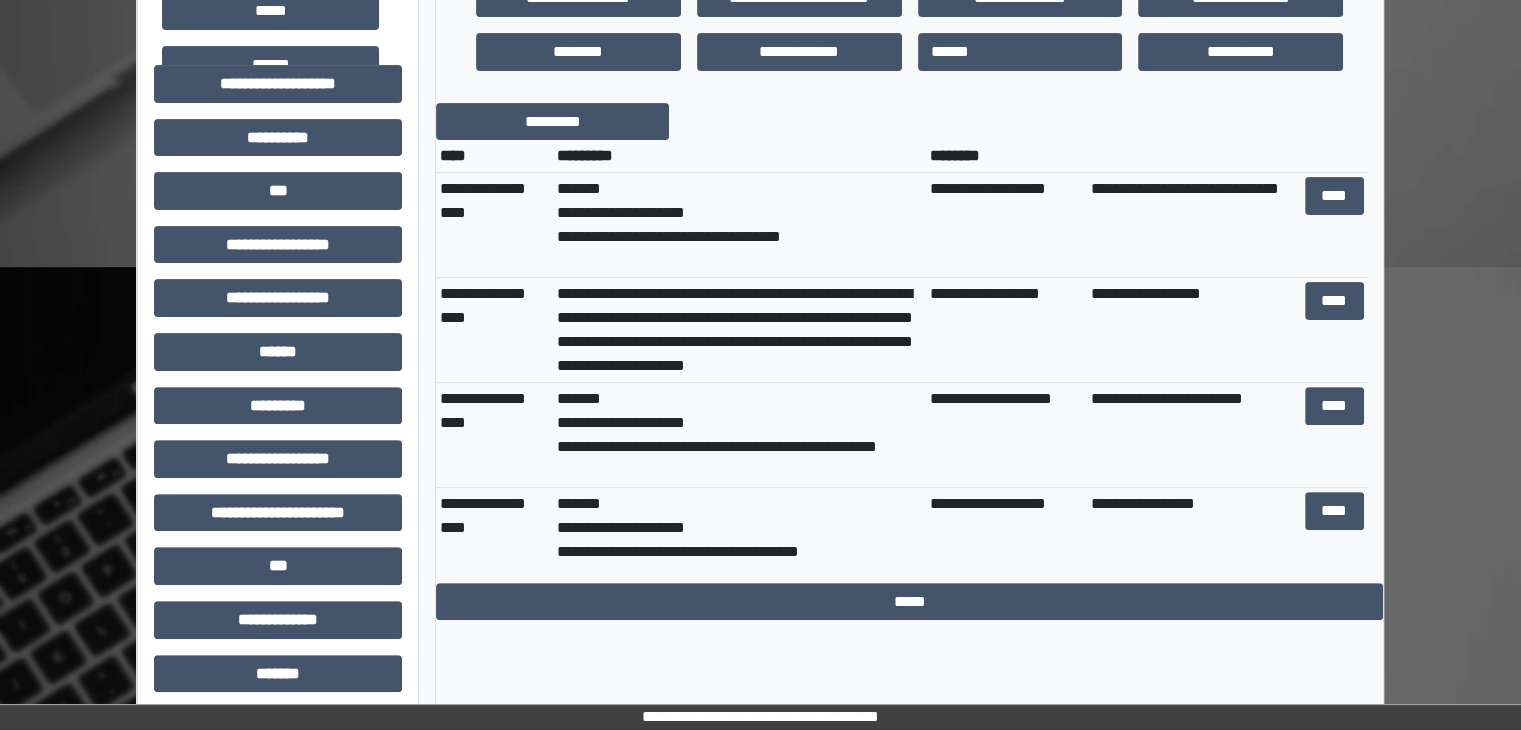 scroll, scrollTop: 500, scrollLeft: 0, axis: vertical 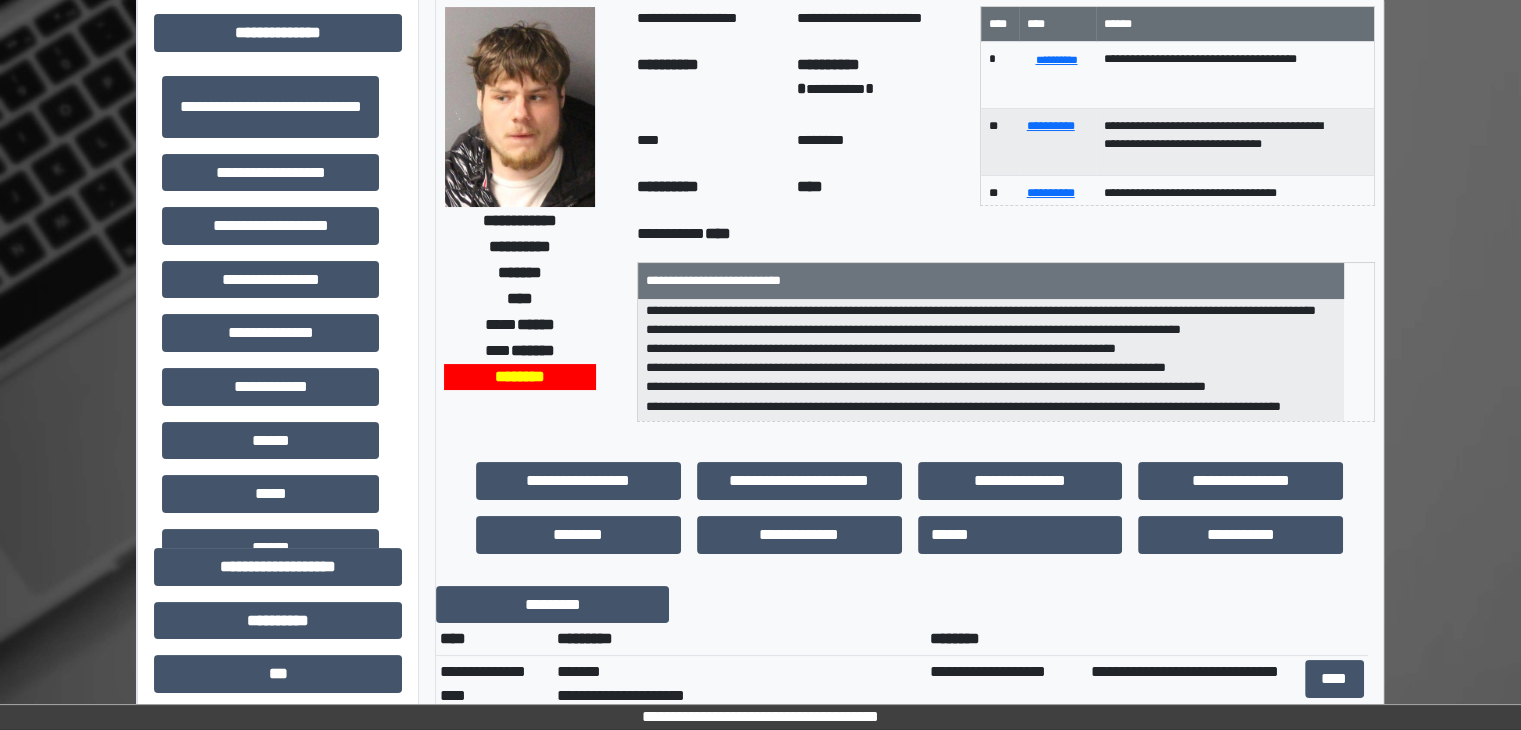 click on "**********" at bounding box center (991, 361) 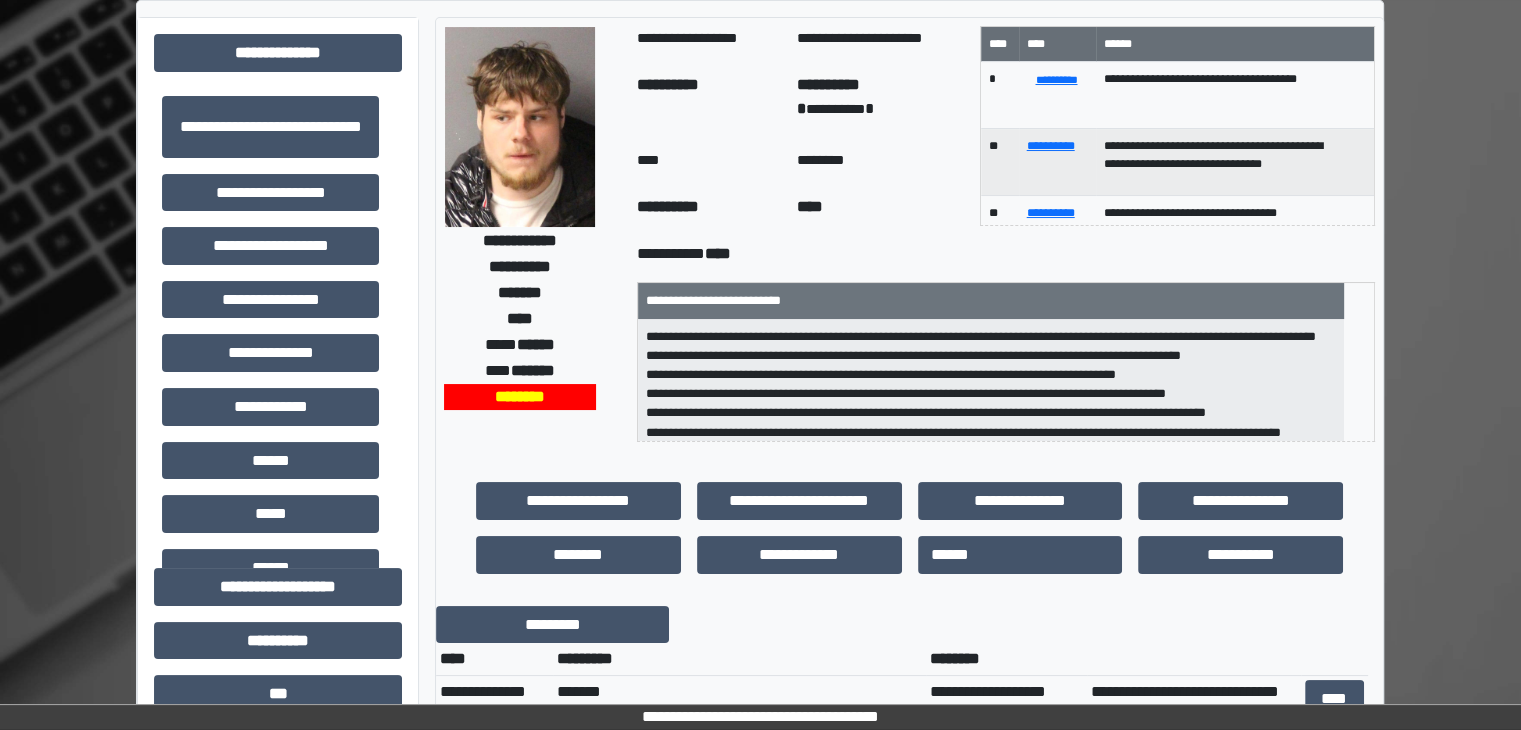 scroll, scrollTop: 0, scrollLeft: 0, axis: both 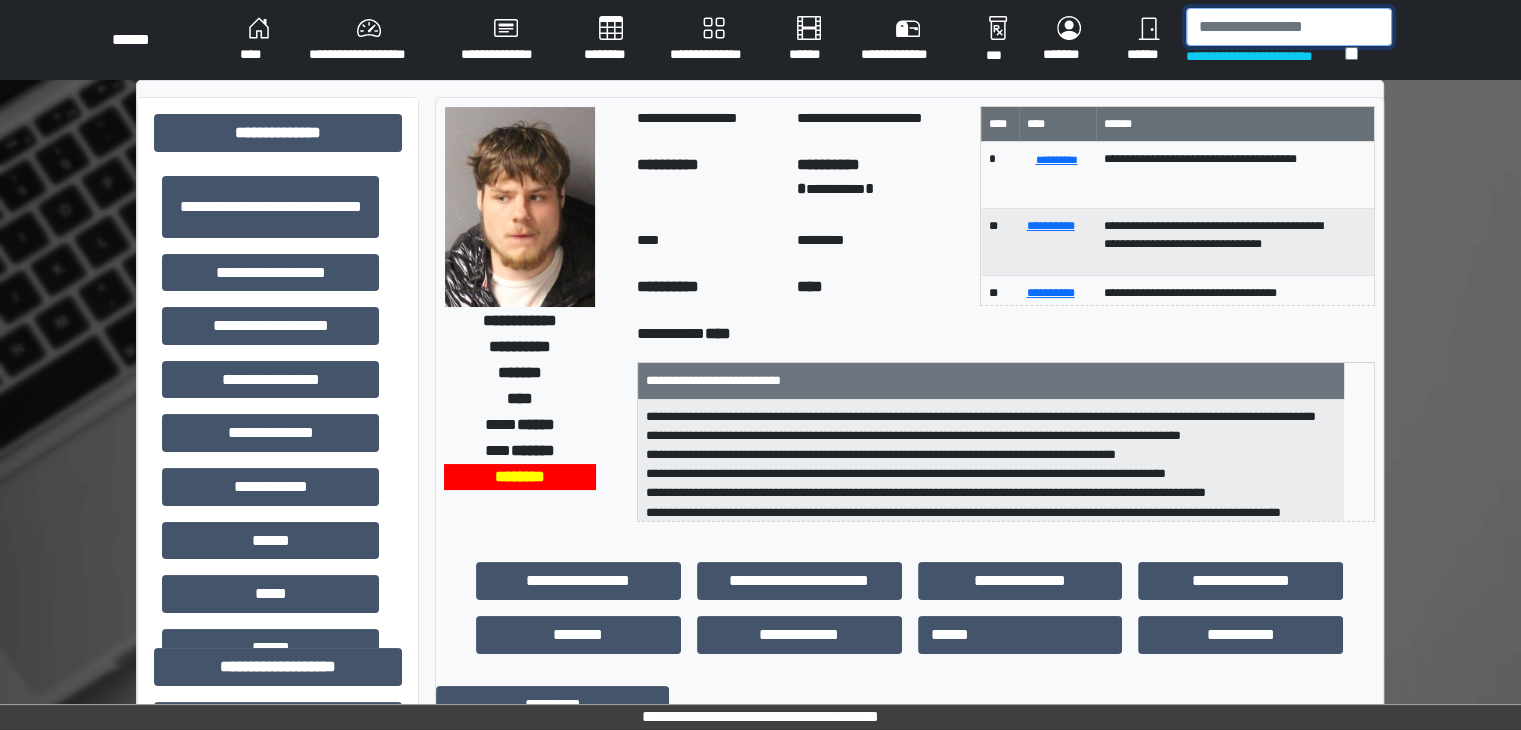 click at bounding box center (1289, 27) 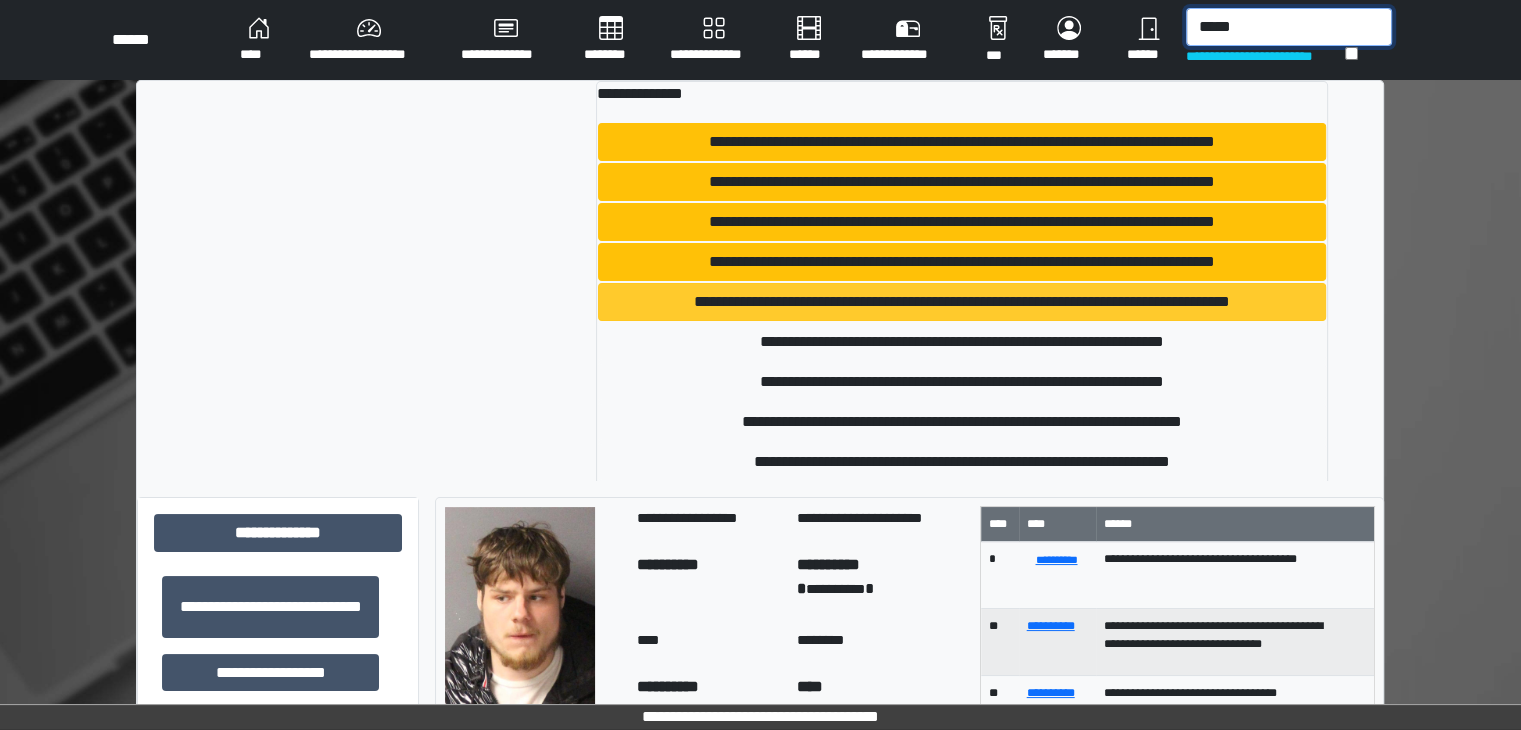 type on "*****" 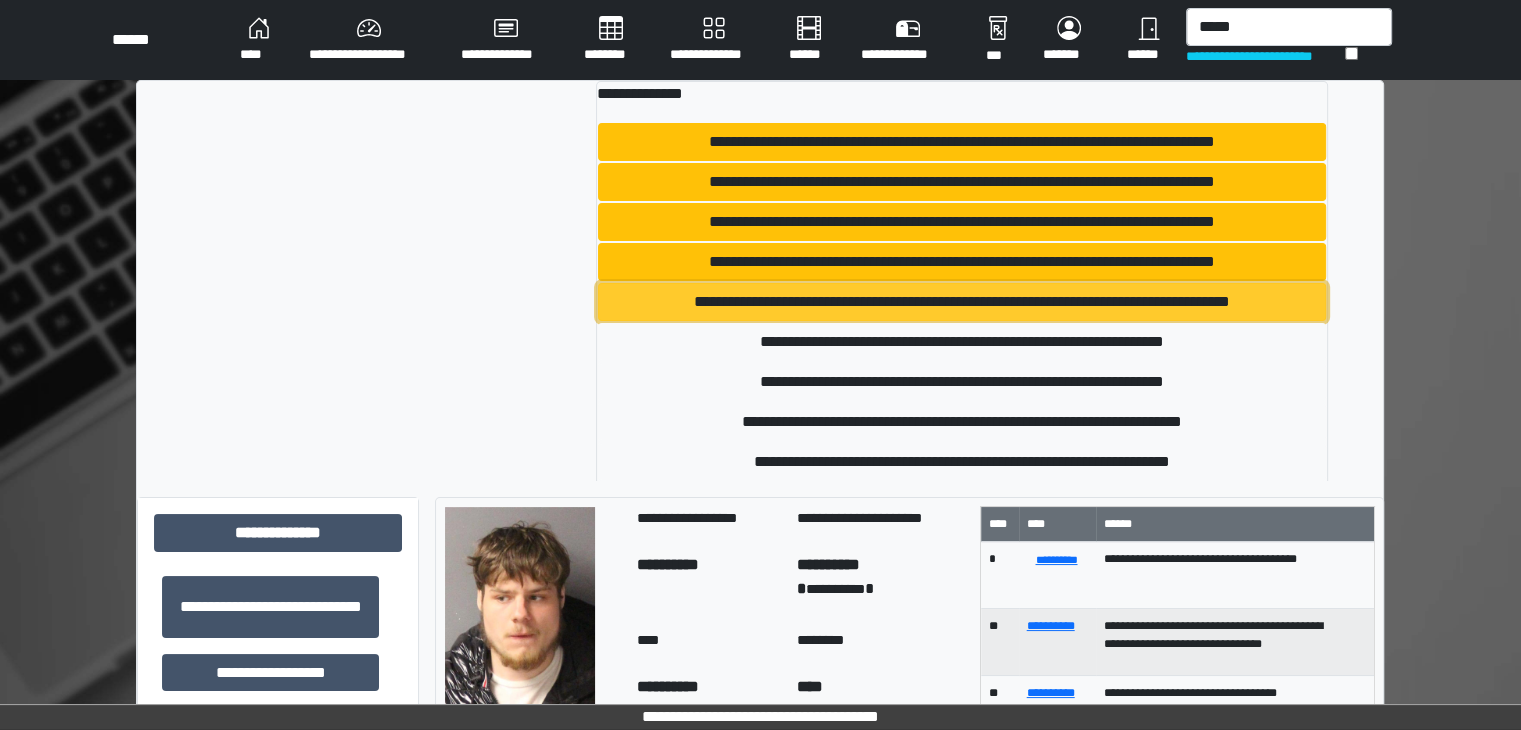 click on "**********" at bounding box center [962, 302] 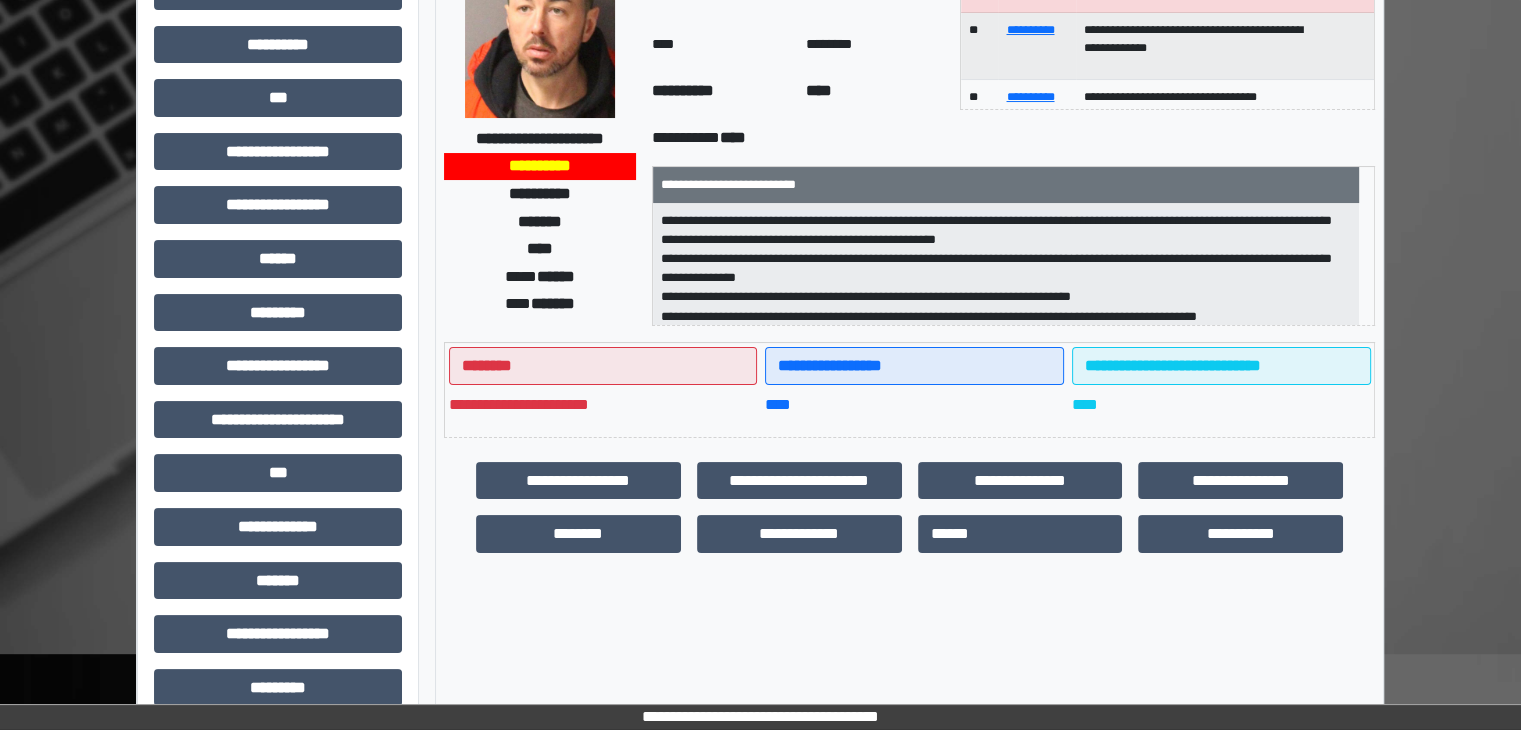 scroll, scrollTop: 200, scrollLeft: 0, axis: vertical 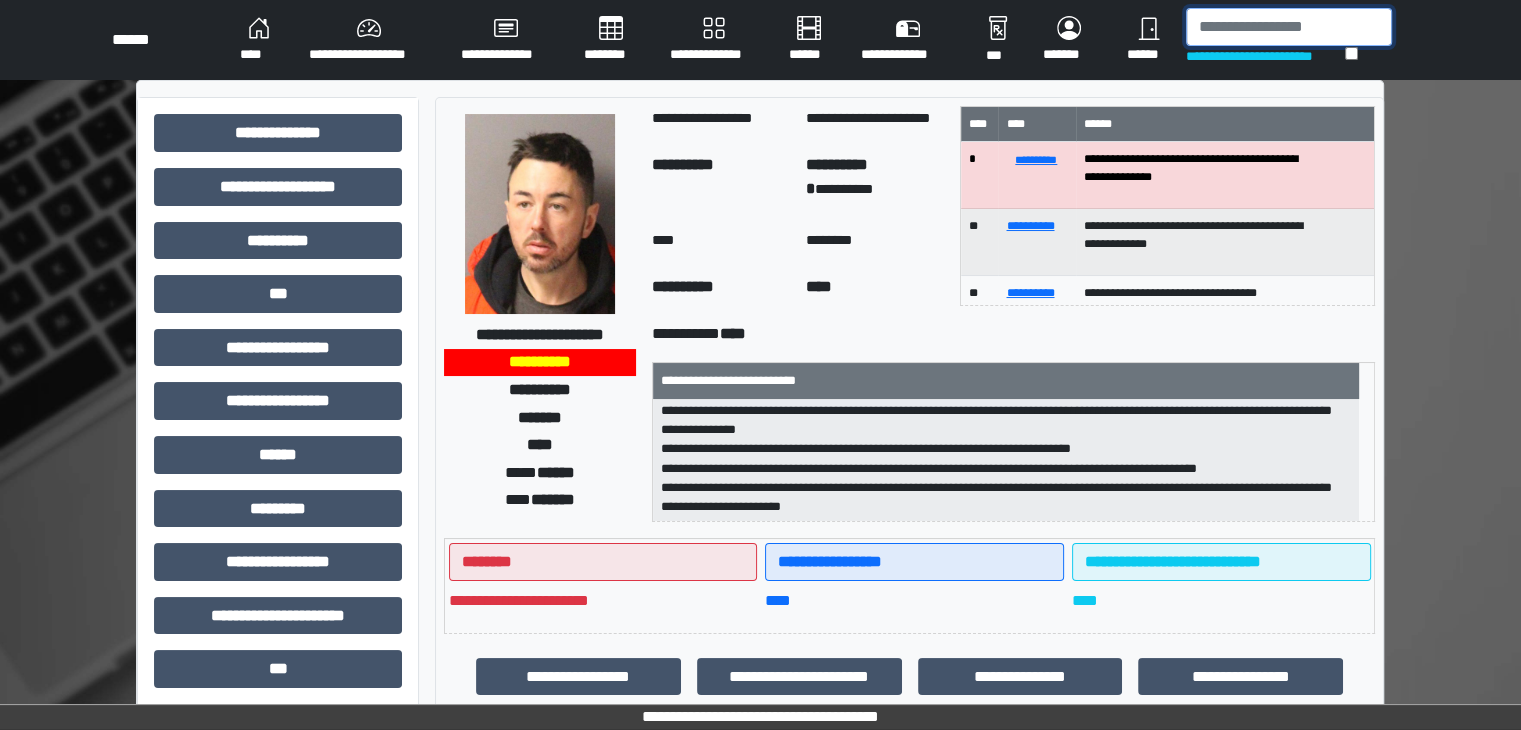 click at bounding box center [1289, 27] 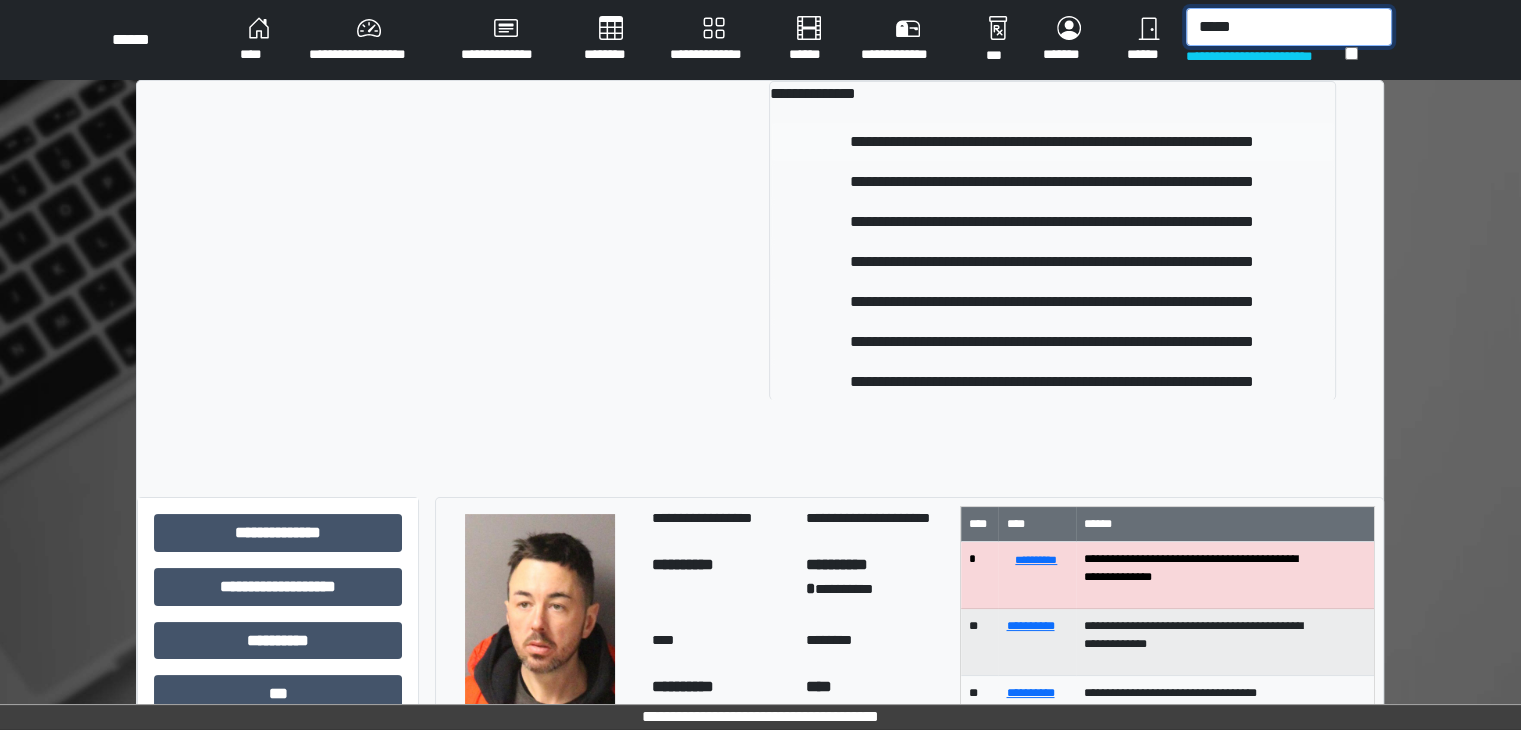 type on "*****" 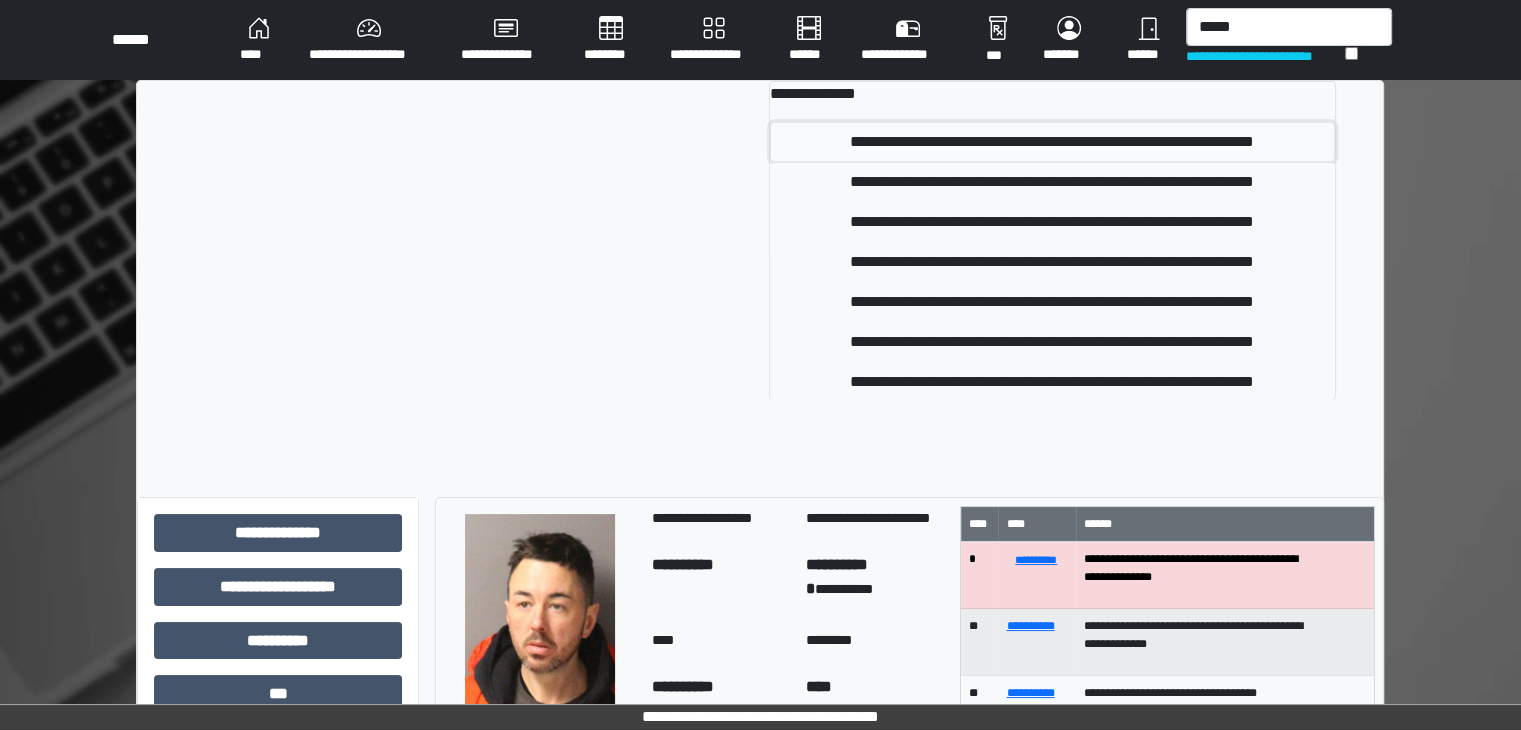 click on "**********" at bounding box center (1052, 142) 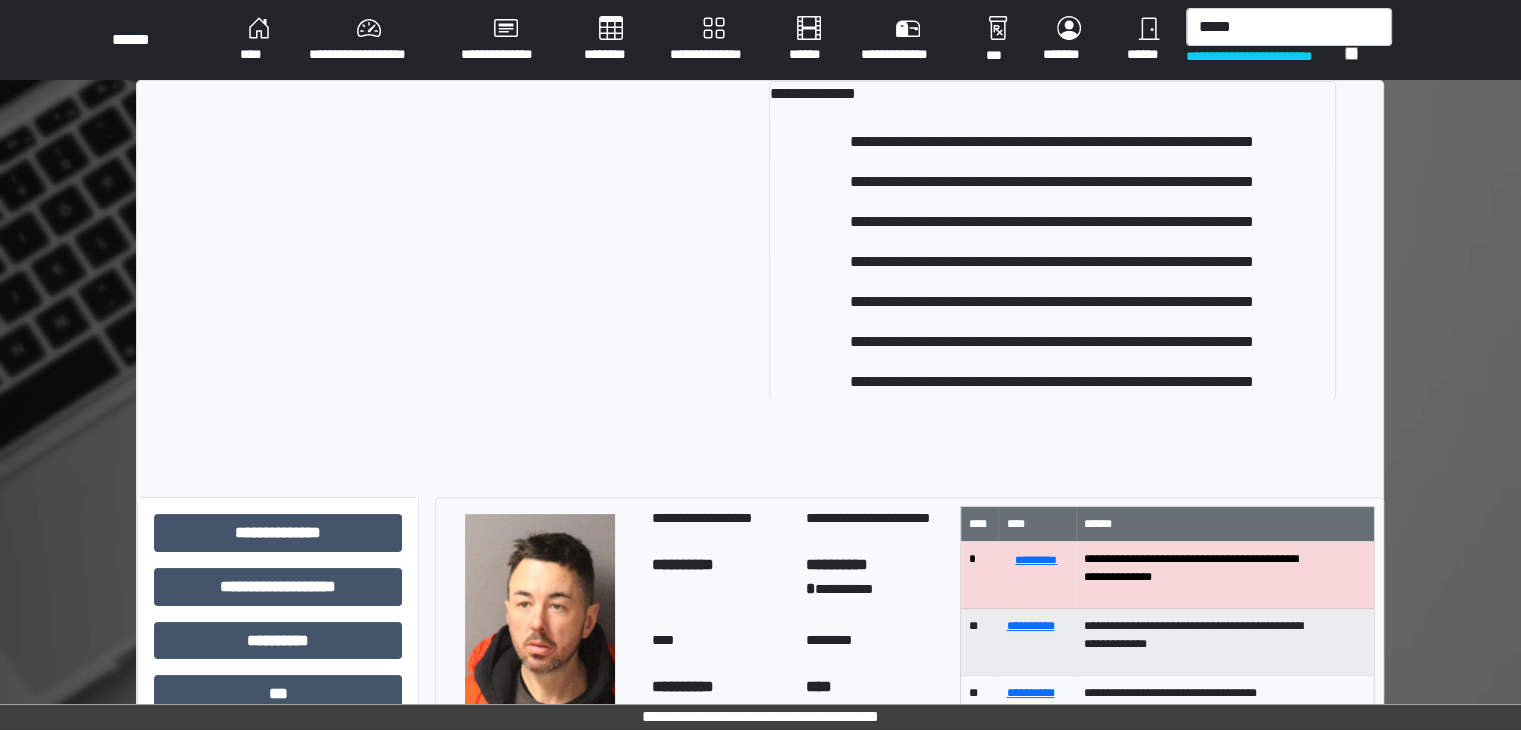type 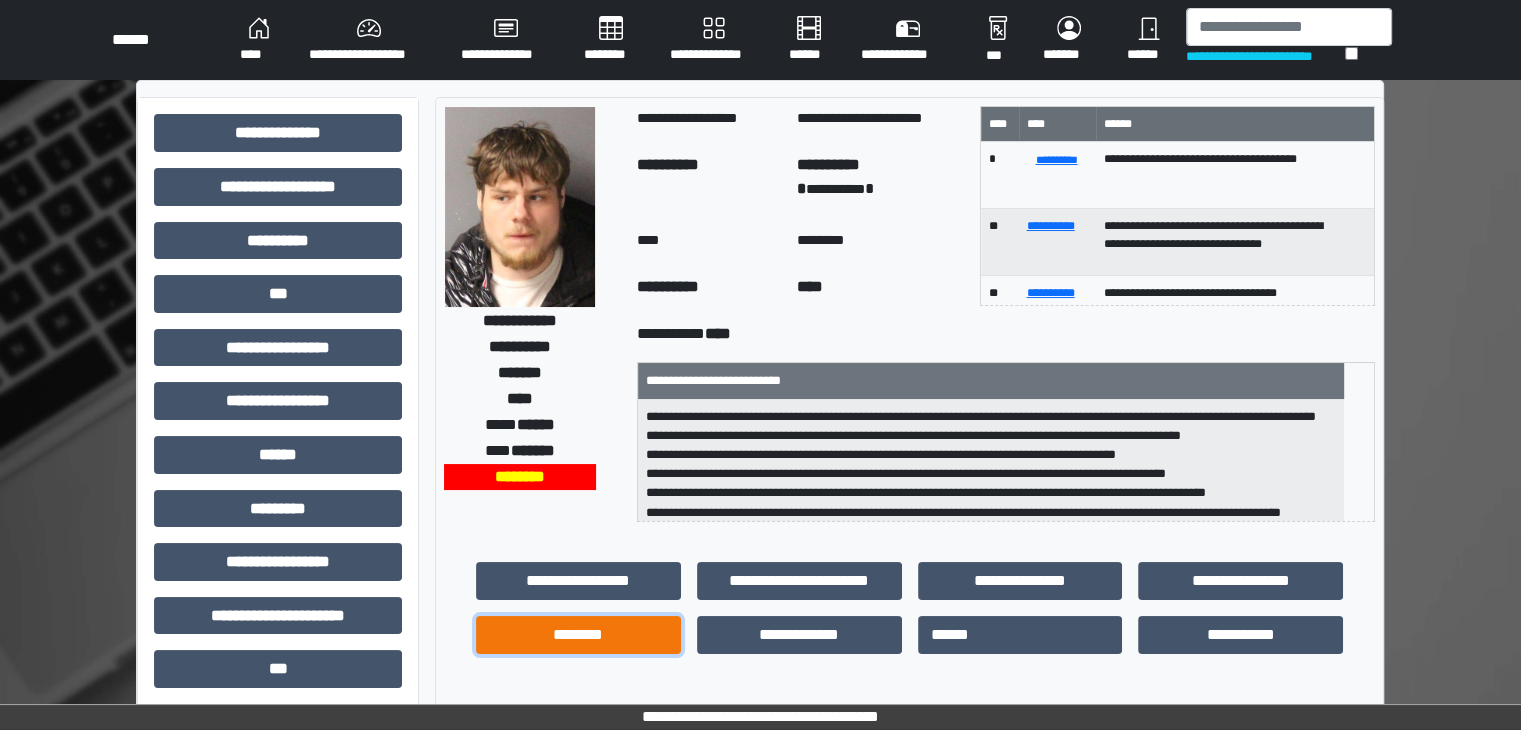 click on "********" at bounding box center (578, 635) 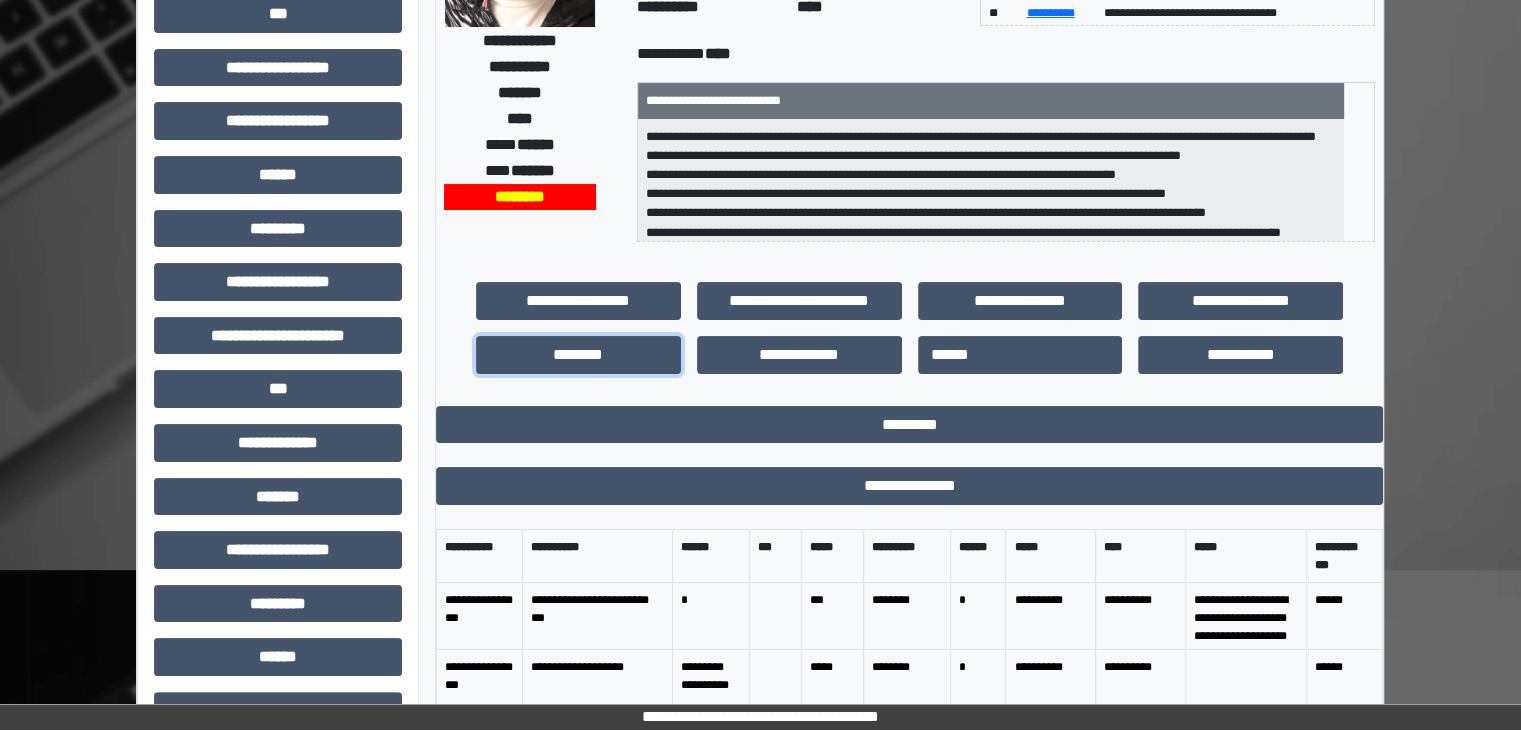 scroll, scrollTop: 300, scrollLeft: 0, axis: vertical 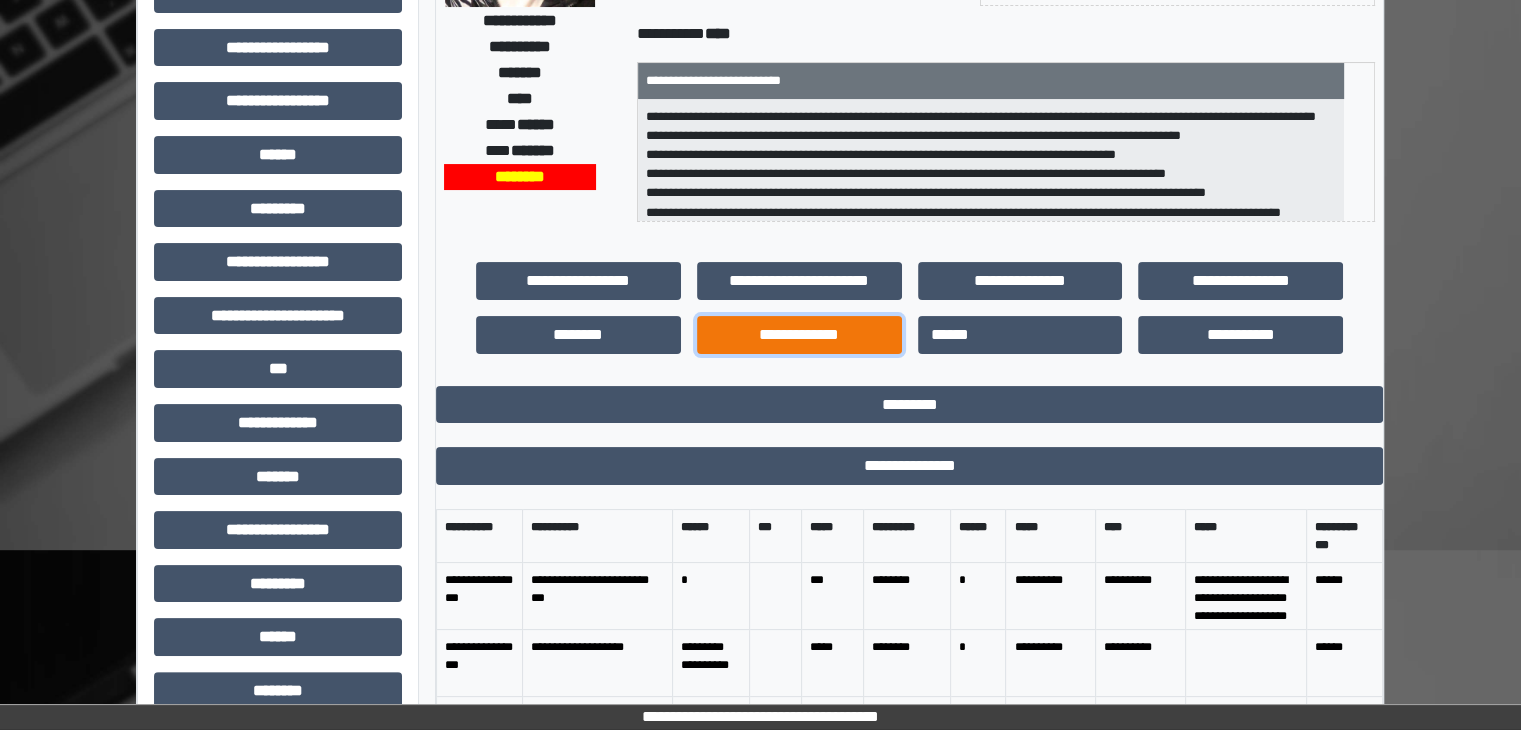 click on "**********" at bounding box center (799, 335) 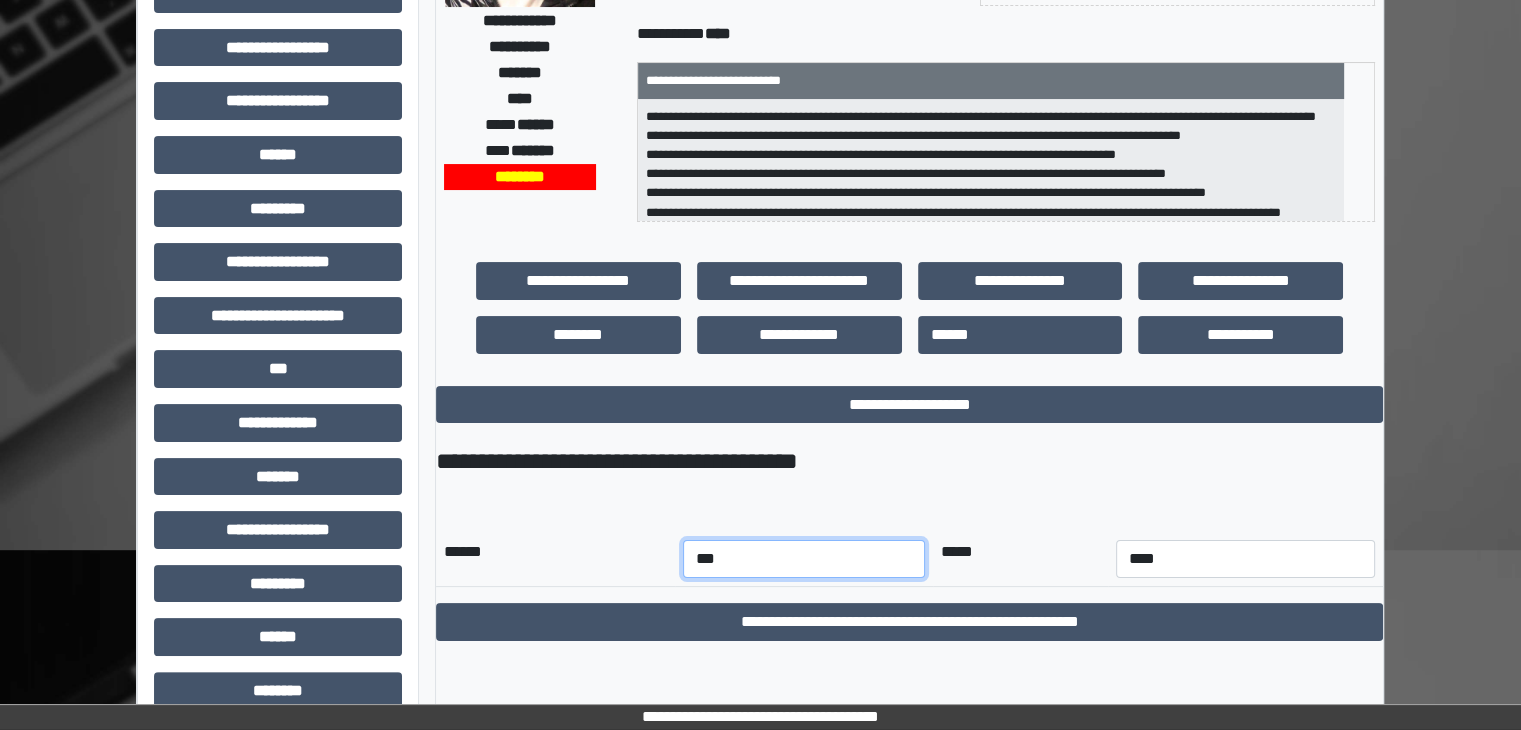 click on "***
***
***
***
***
***
***
***
***
***
***
***" at bounding box center [804, 559] 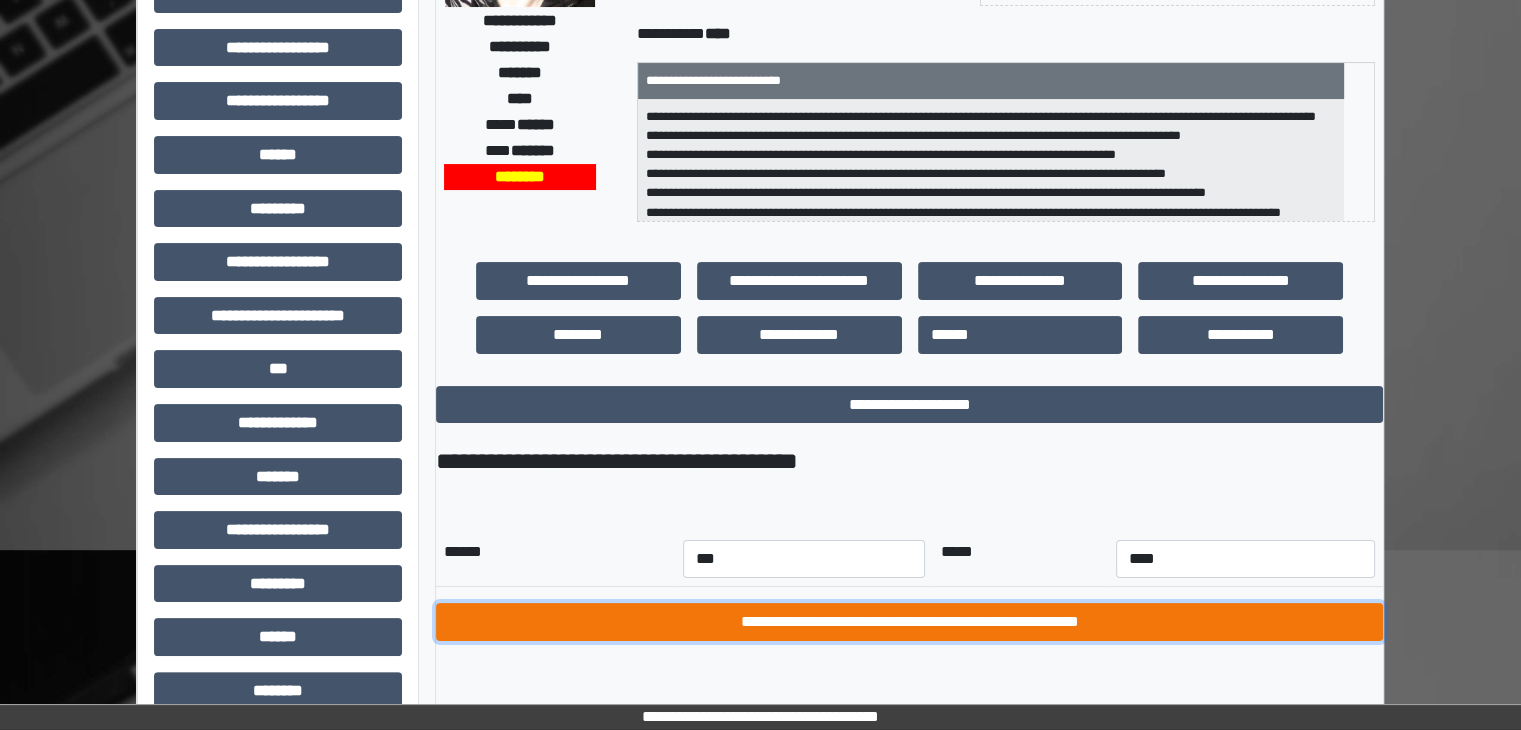click on "**********" at bounding box center (909, 622) 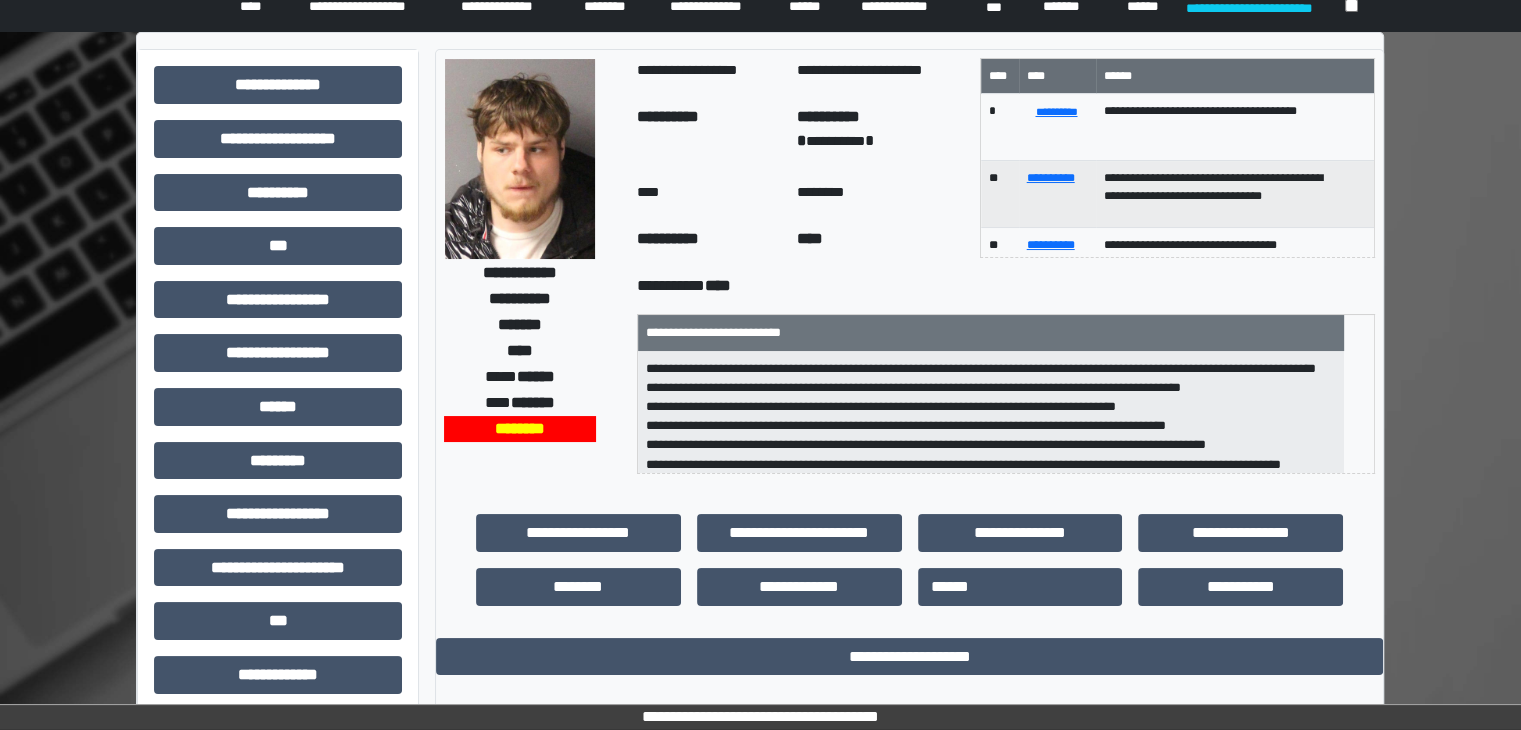 scroll, scrollTop: 0, scrollLeft: 0, axis: both 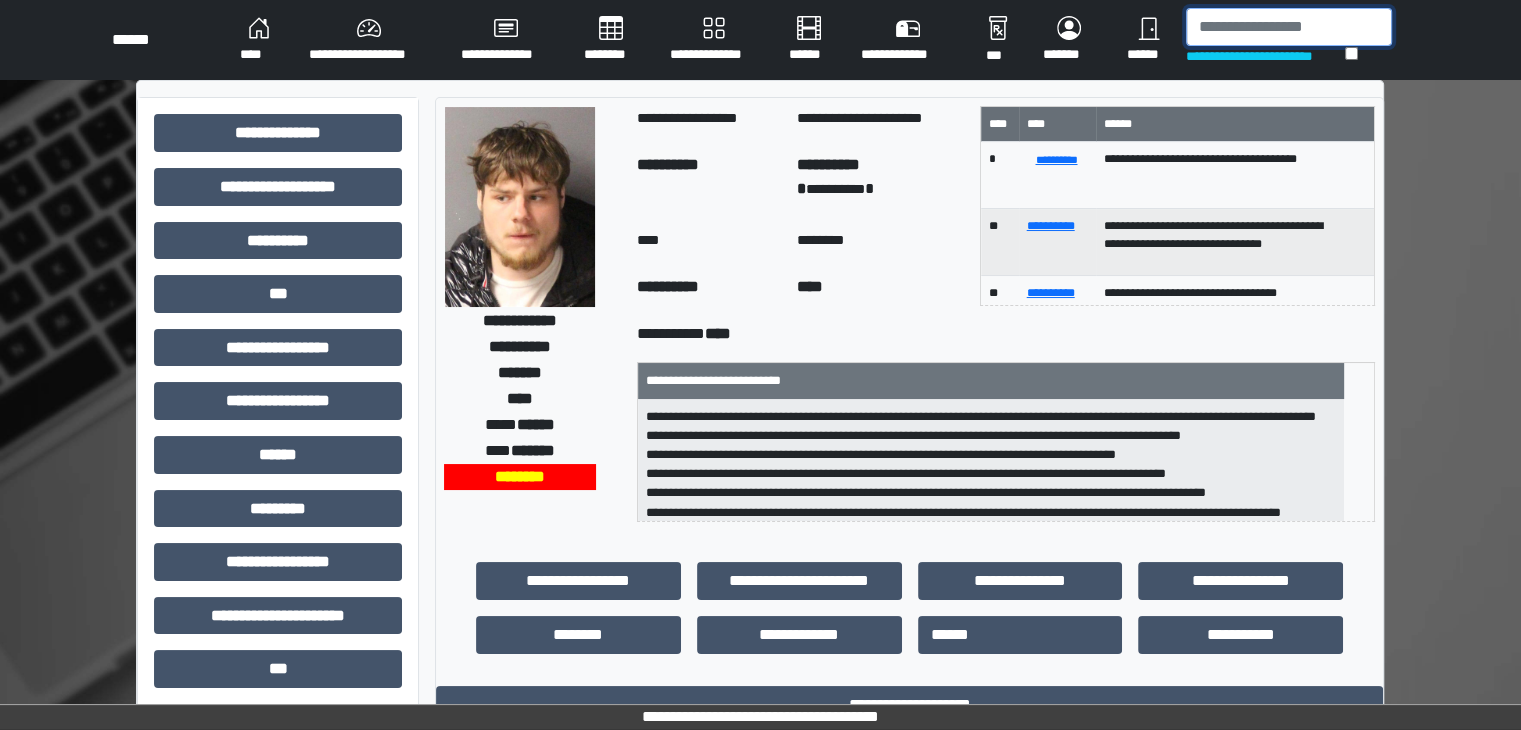 click at bounding box center (1289, 27) 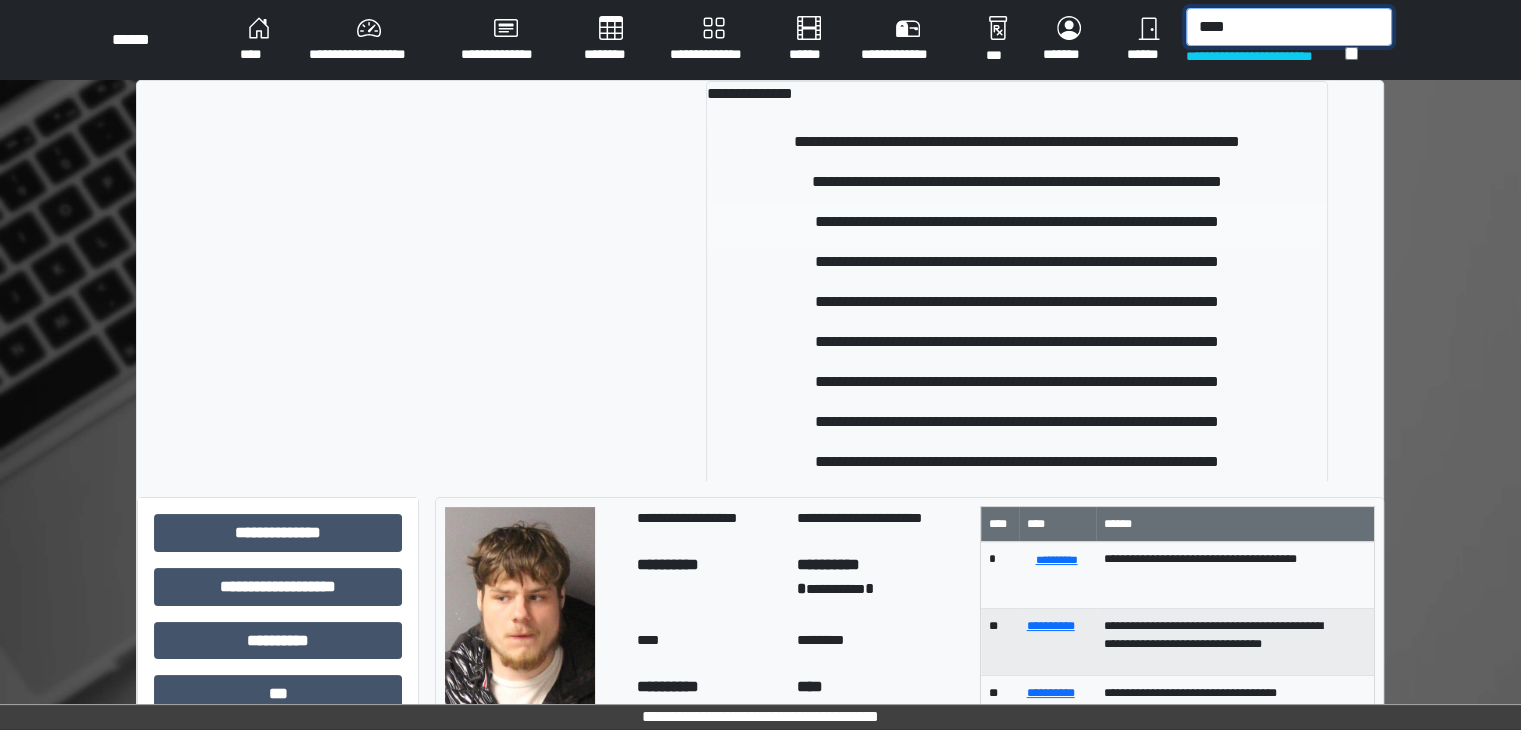type on "****" 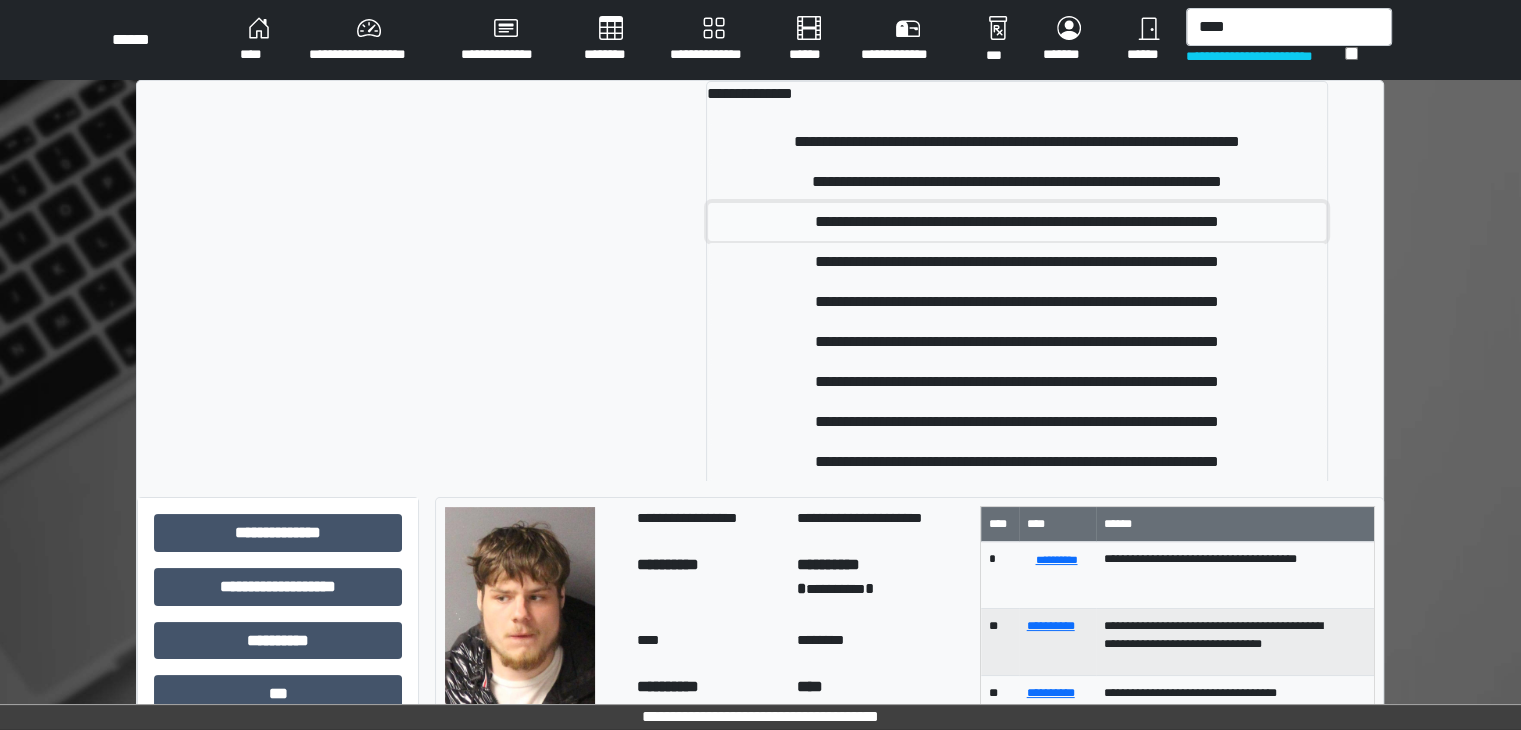 click on "**********" at bounding box center [1017, 222] 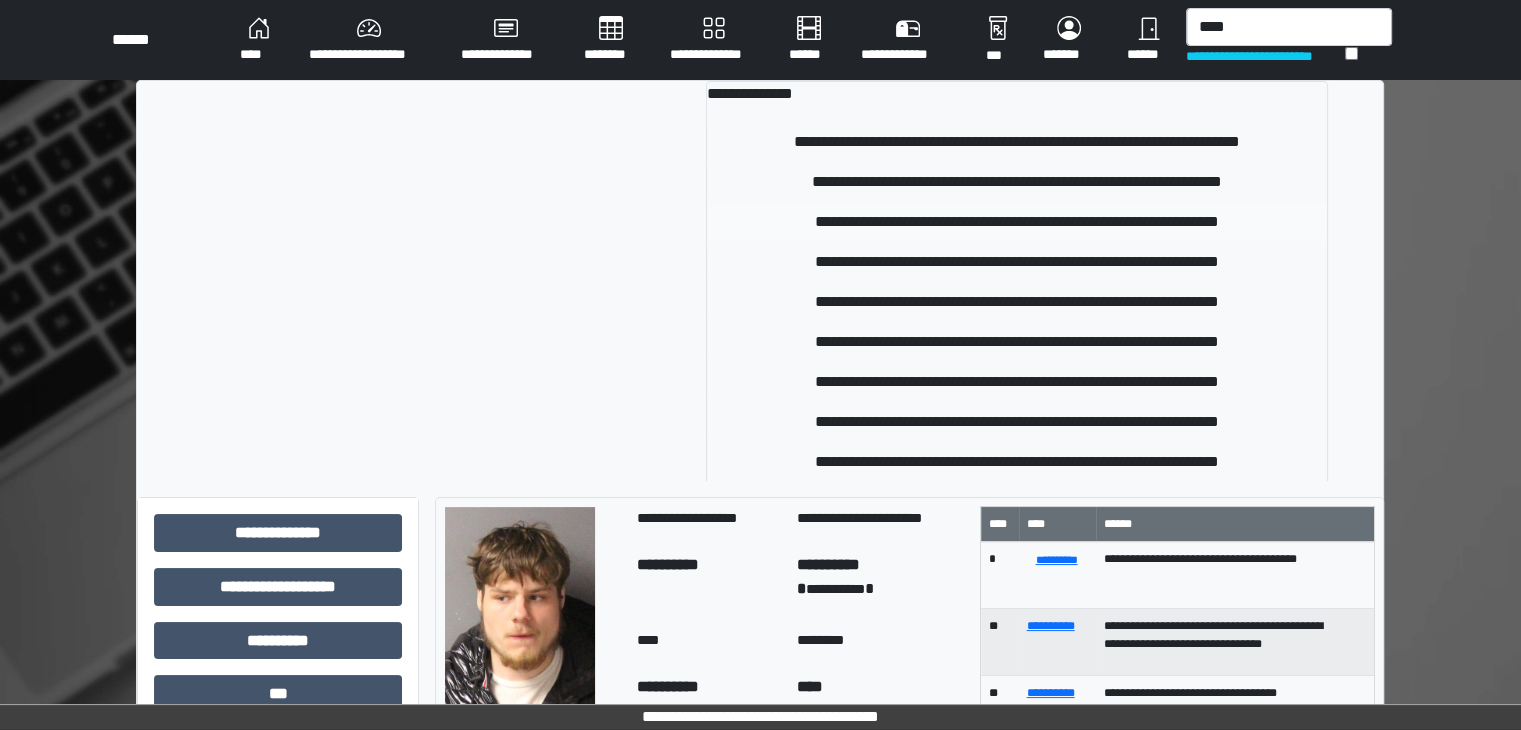 type 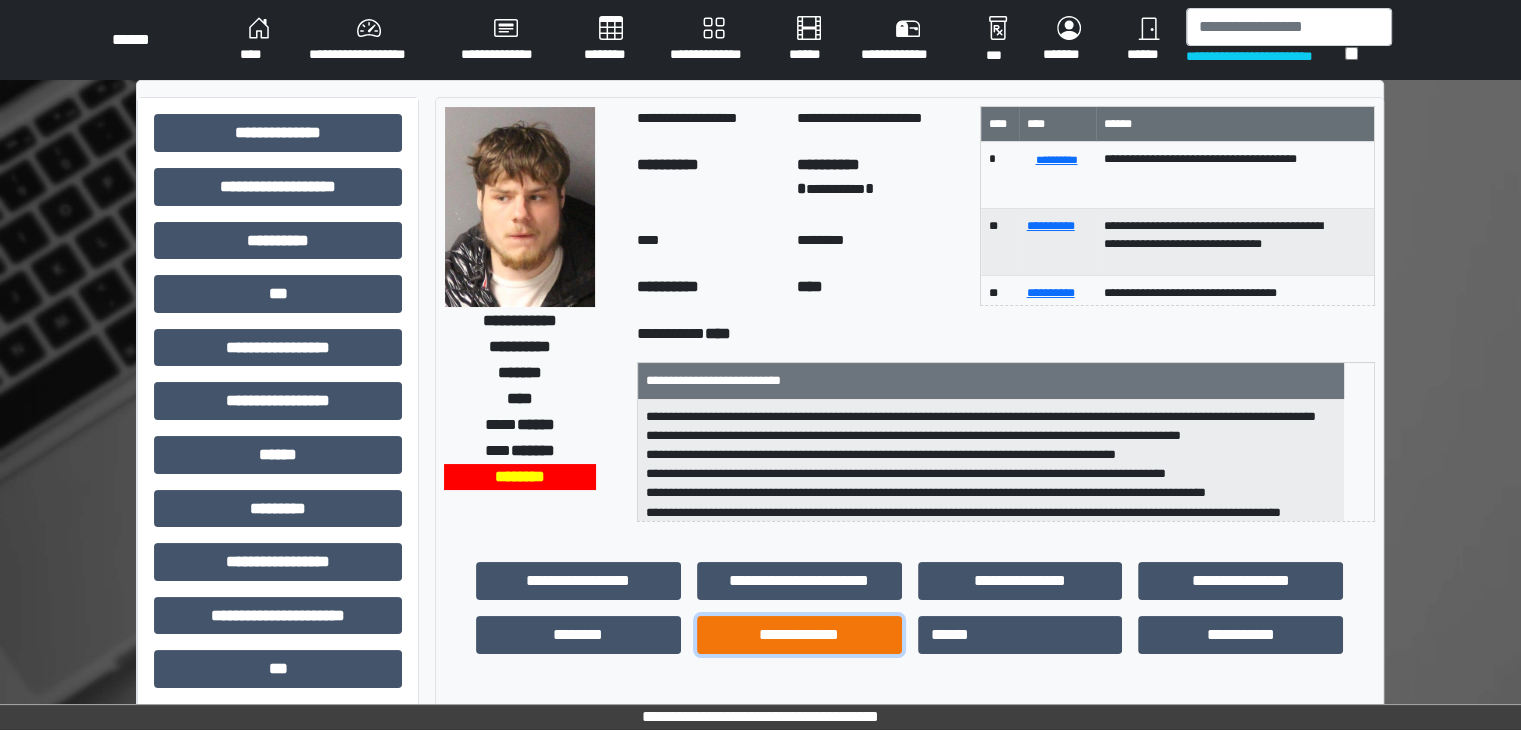 click on "**********" at bounding box center [799, 635] 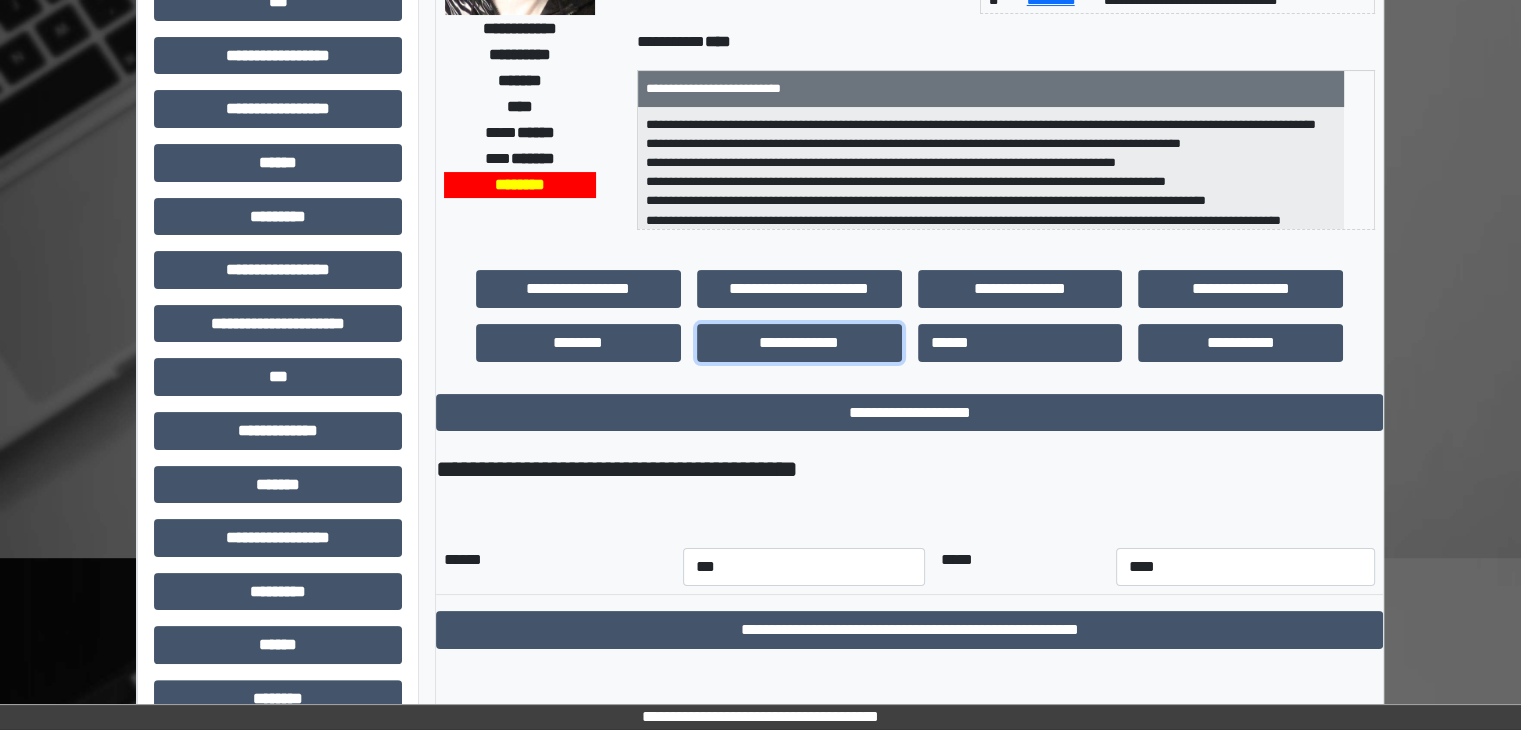 scroll, scrollTop: 300, scrollLeft: 0, axis: vertical 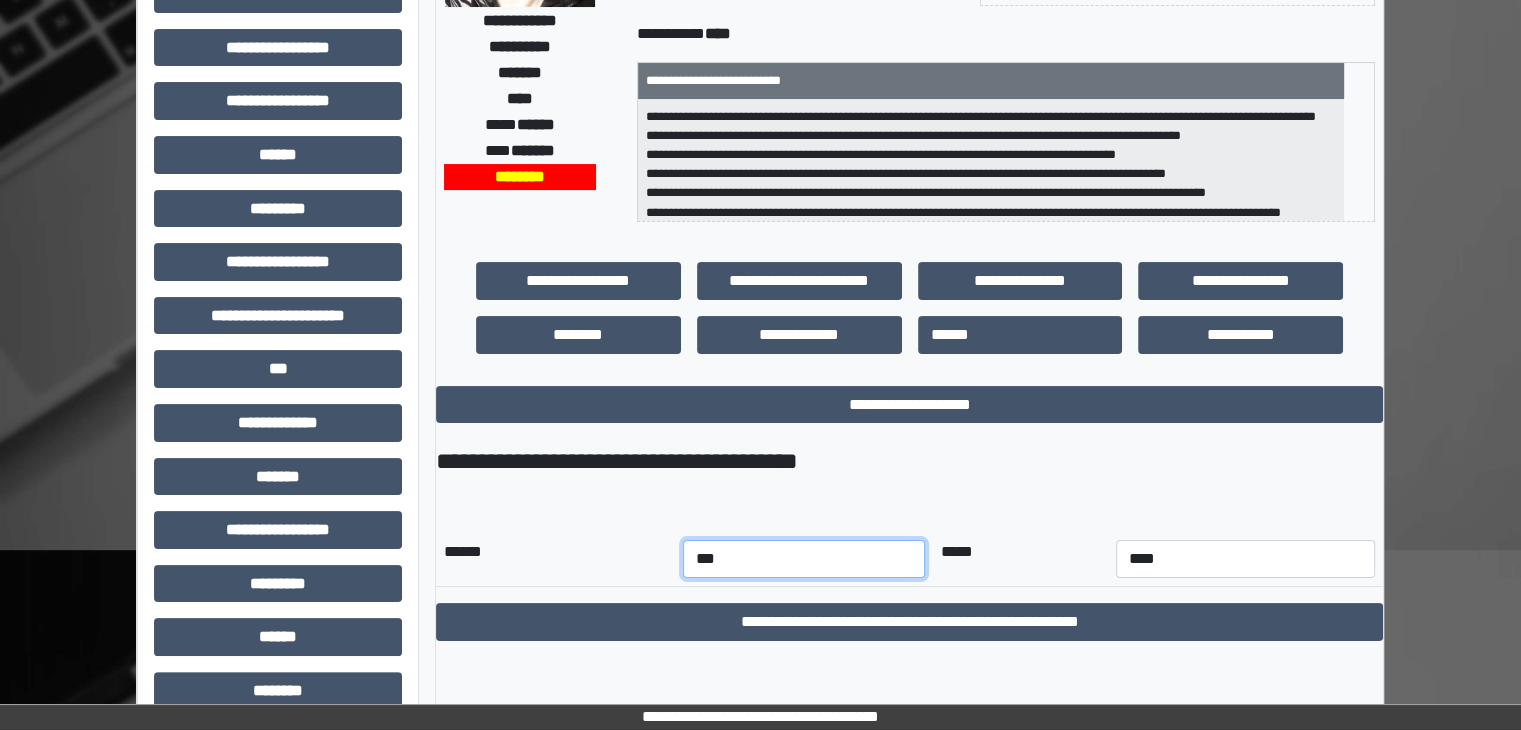 click on "***
***
***
***
***
***
***
***
***
***
***
***" at bounding box center [804, 559] 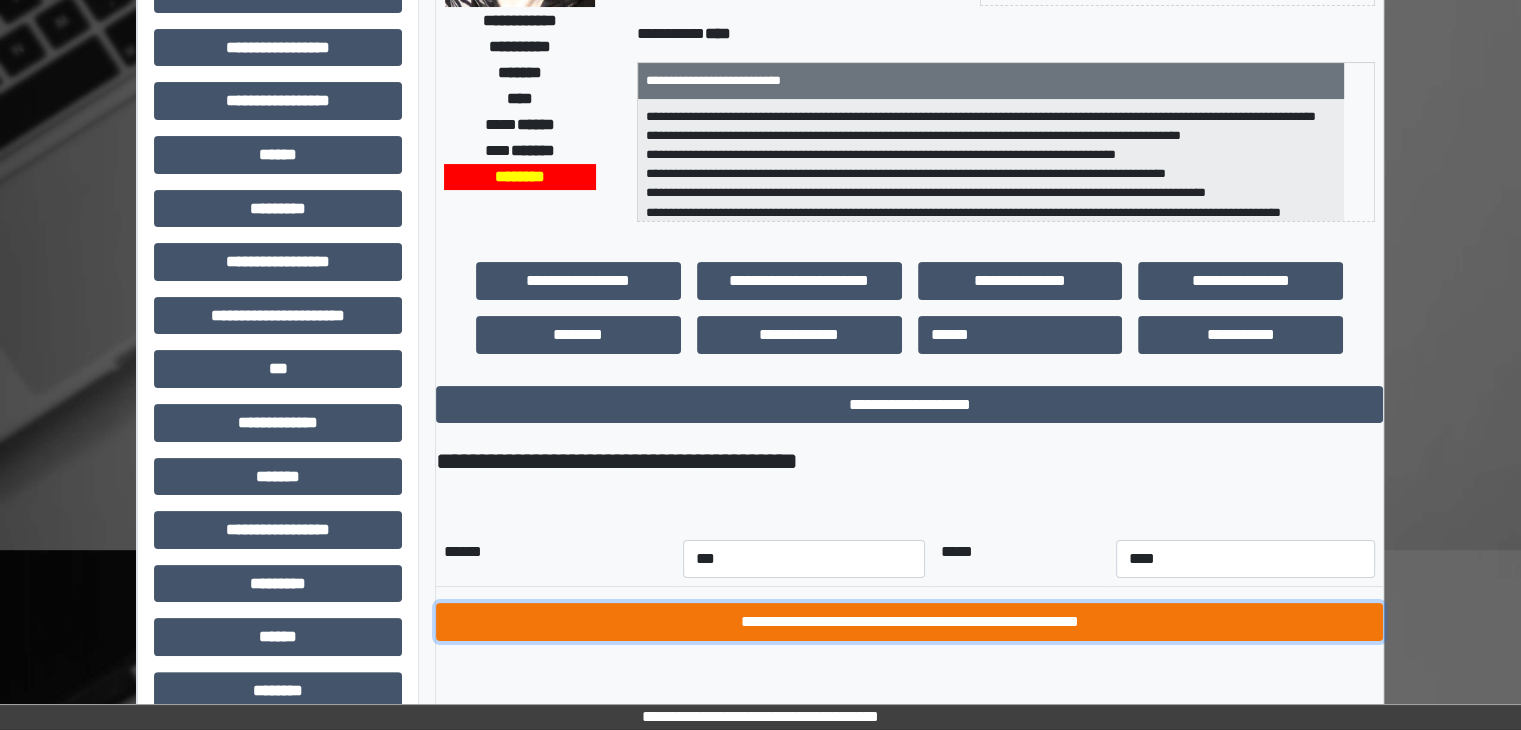 click on "**********" at bounding box center [909, 622] 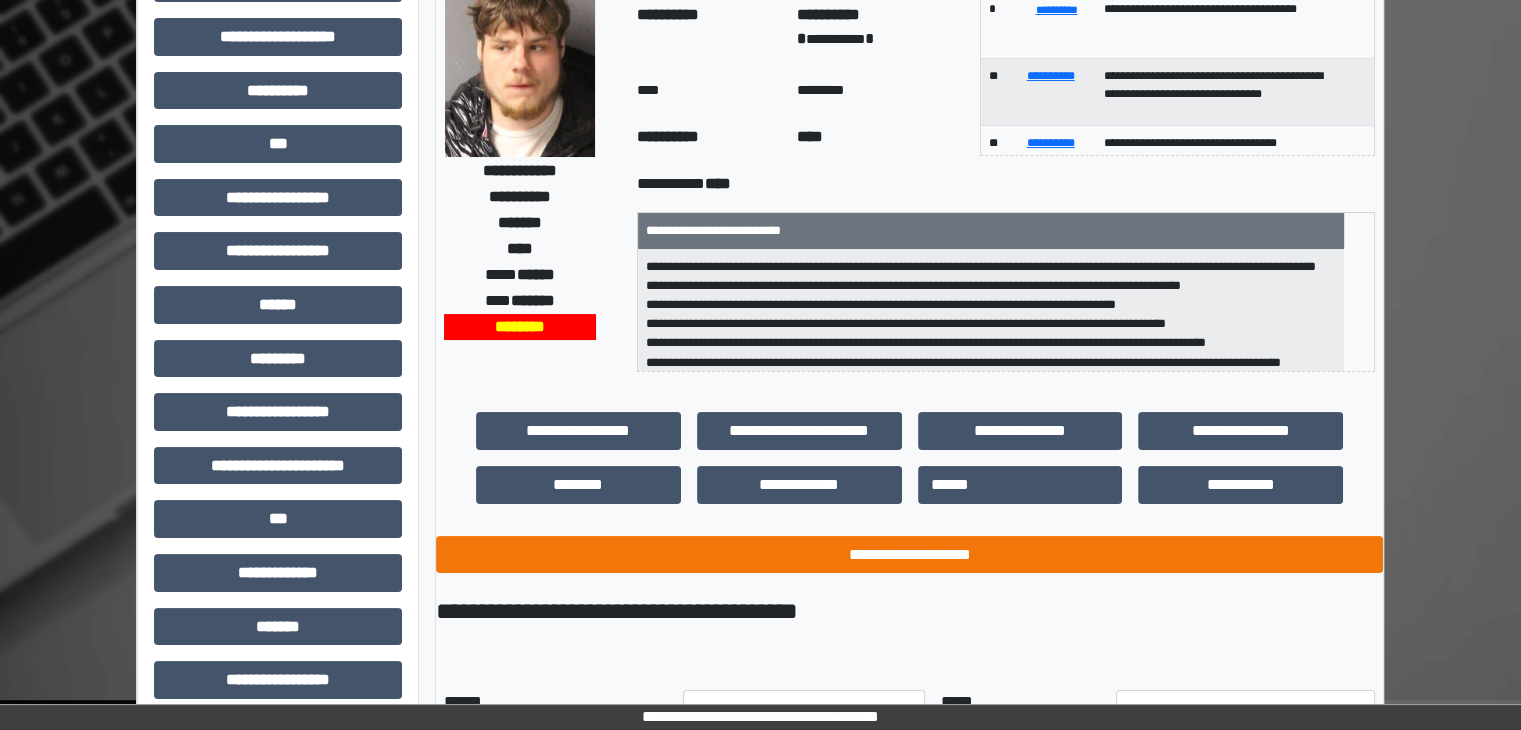 scroll, scrollTop: 0, scrollLeft: 0, axis: both 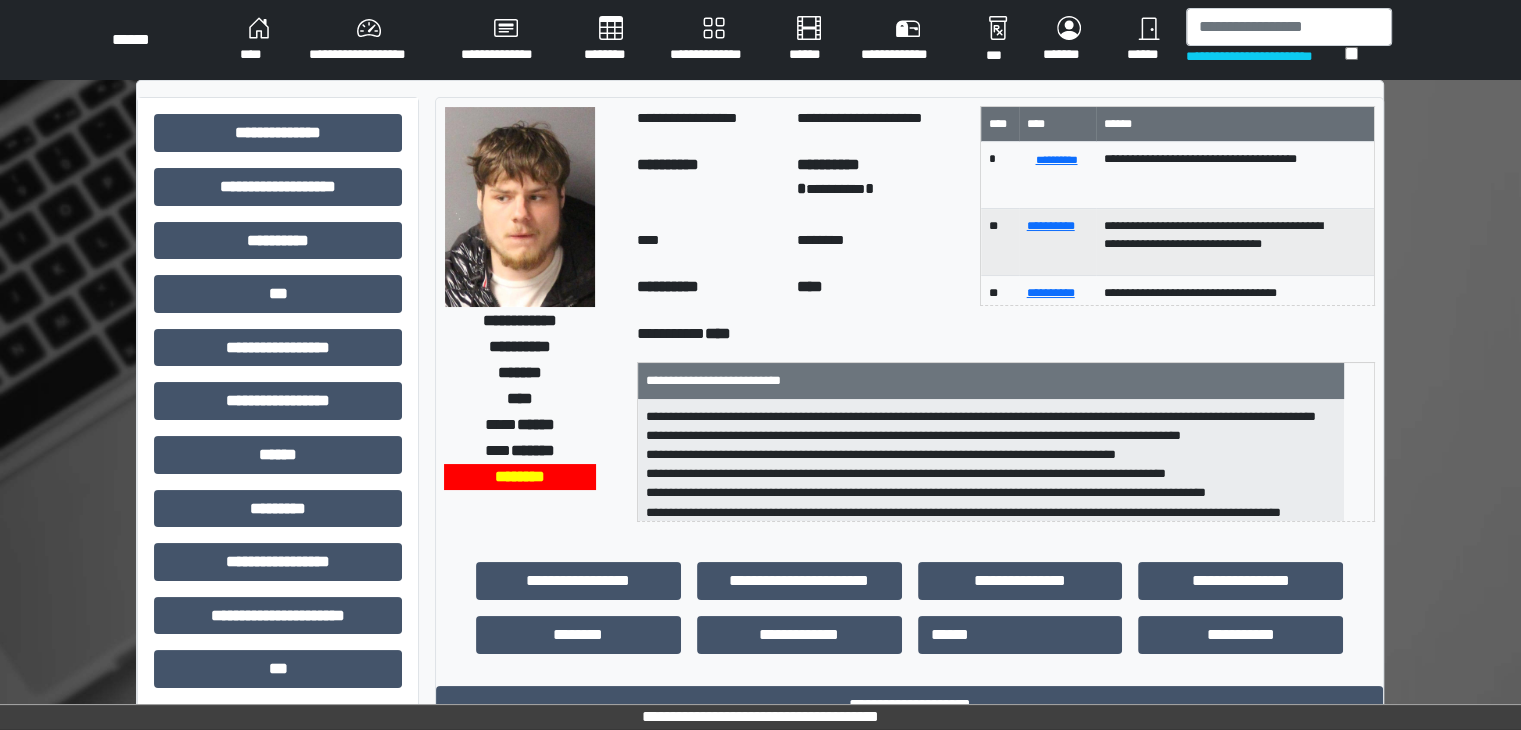click on "******" at bounding box center [1148, 40] 